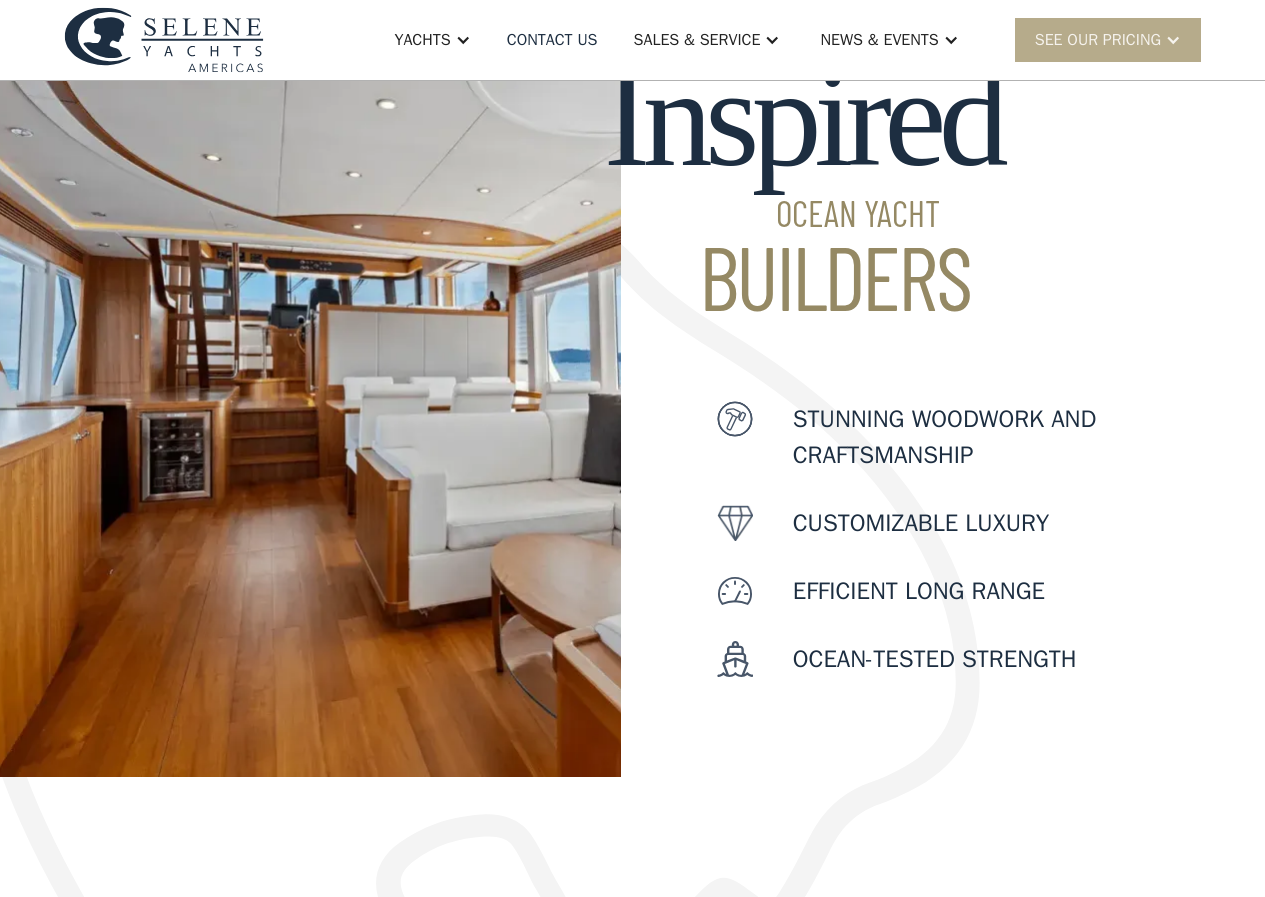 scroll, scrollTop: 700, scrollLeft: 0, axis: vertical 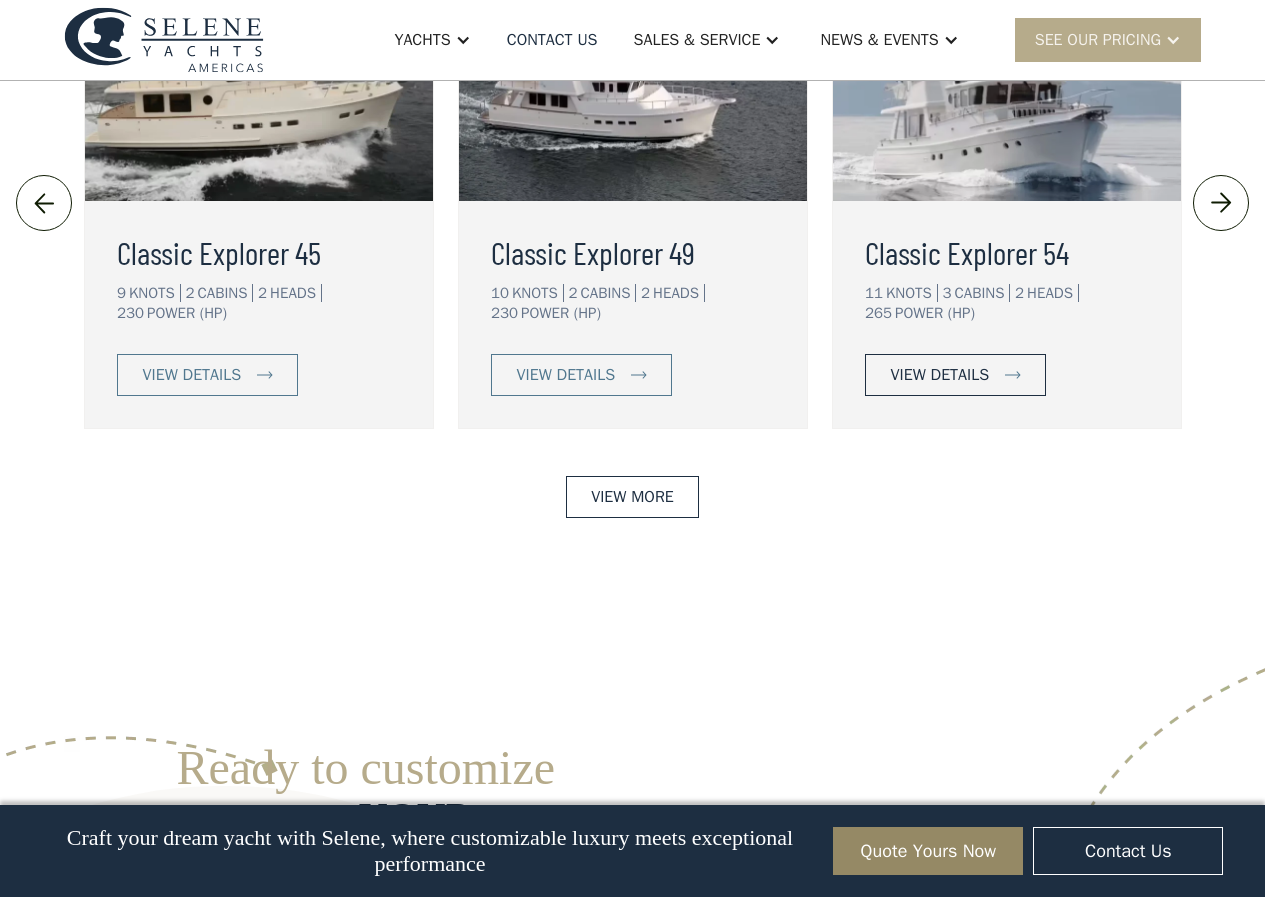 click on "view details" at bounding box center (940, 375) 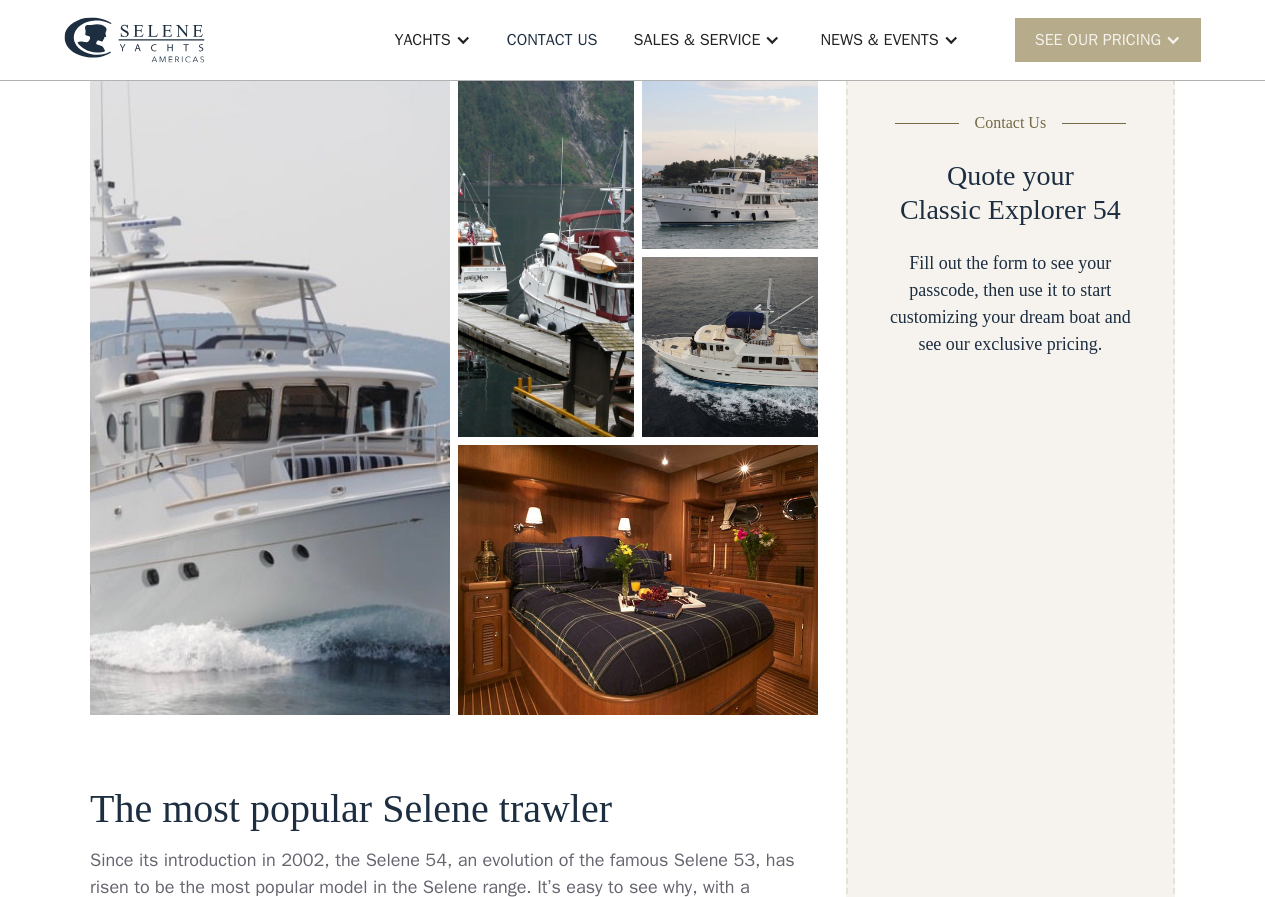 select on "**********" 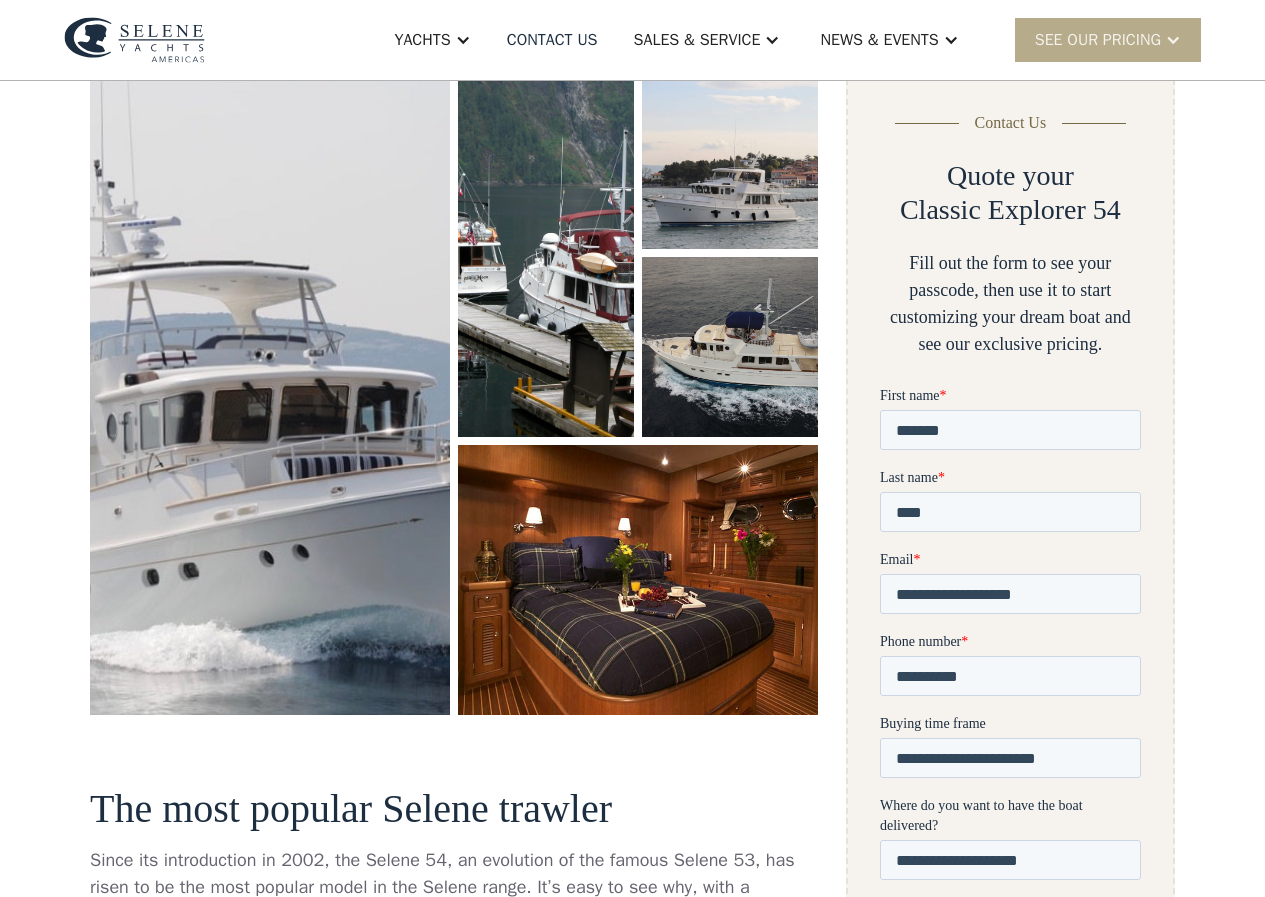 scroll, scrollTop: 300, scrollLeft: 0, axis: vertical 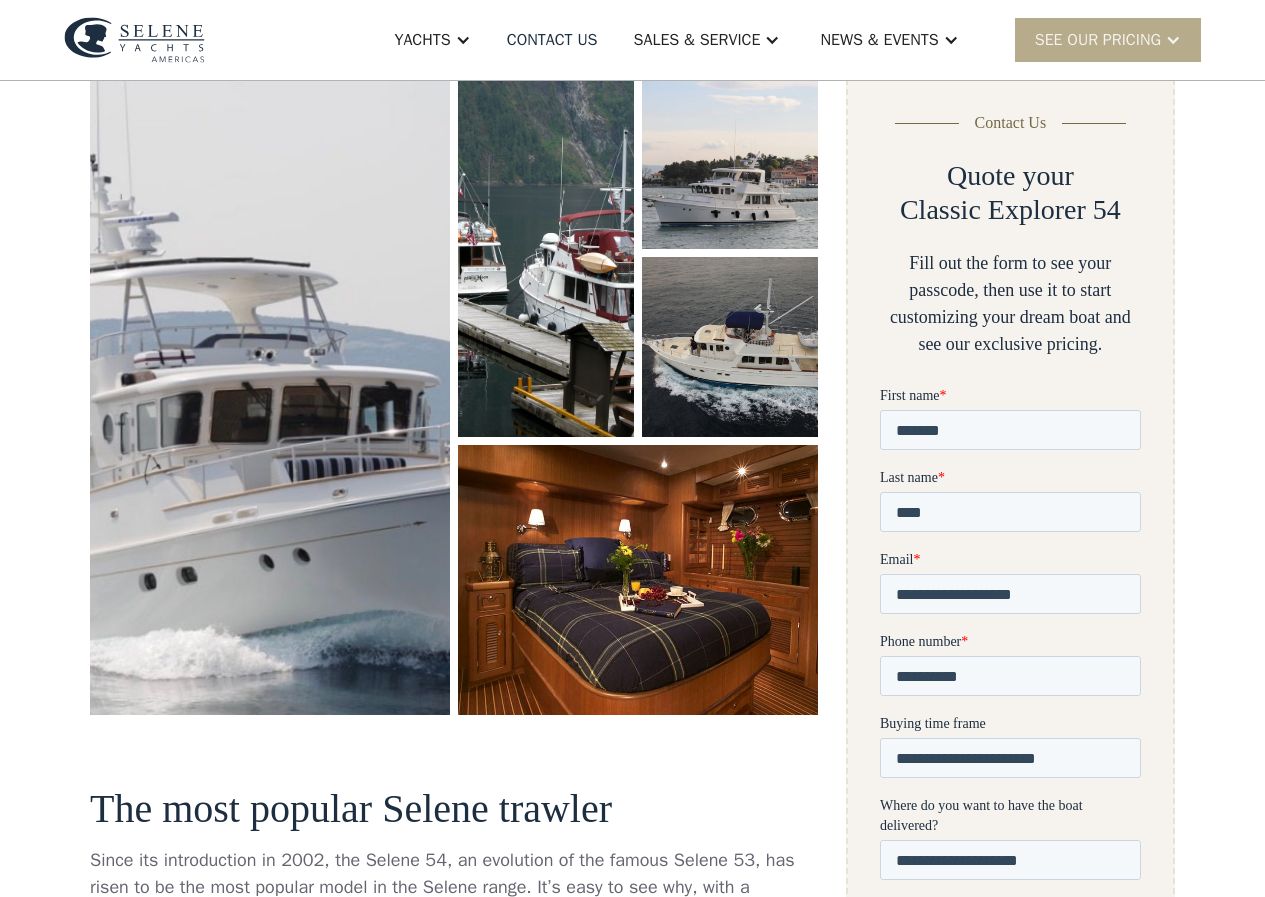click at bounding box center [270, 391] 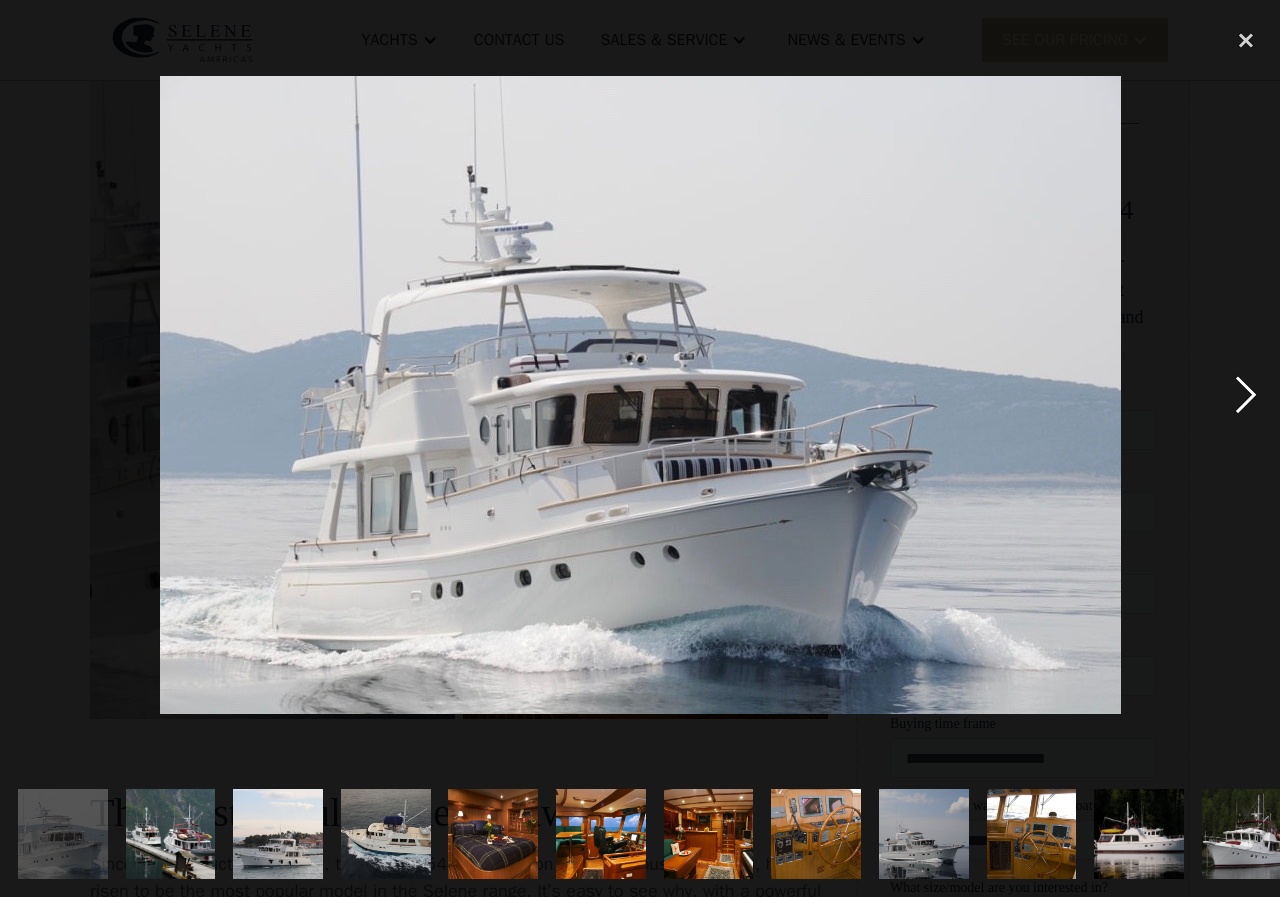 click at bounding box center (1246, 394) 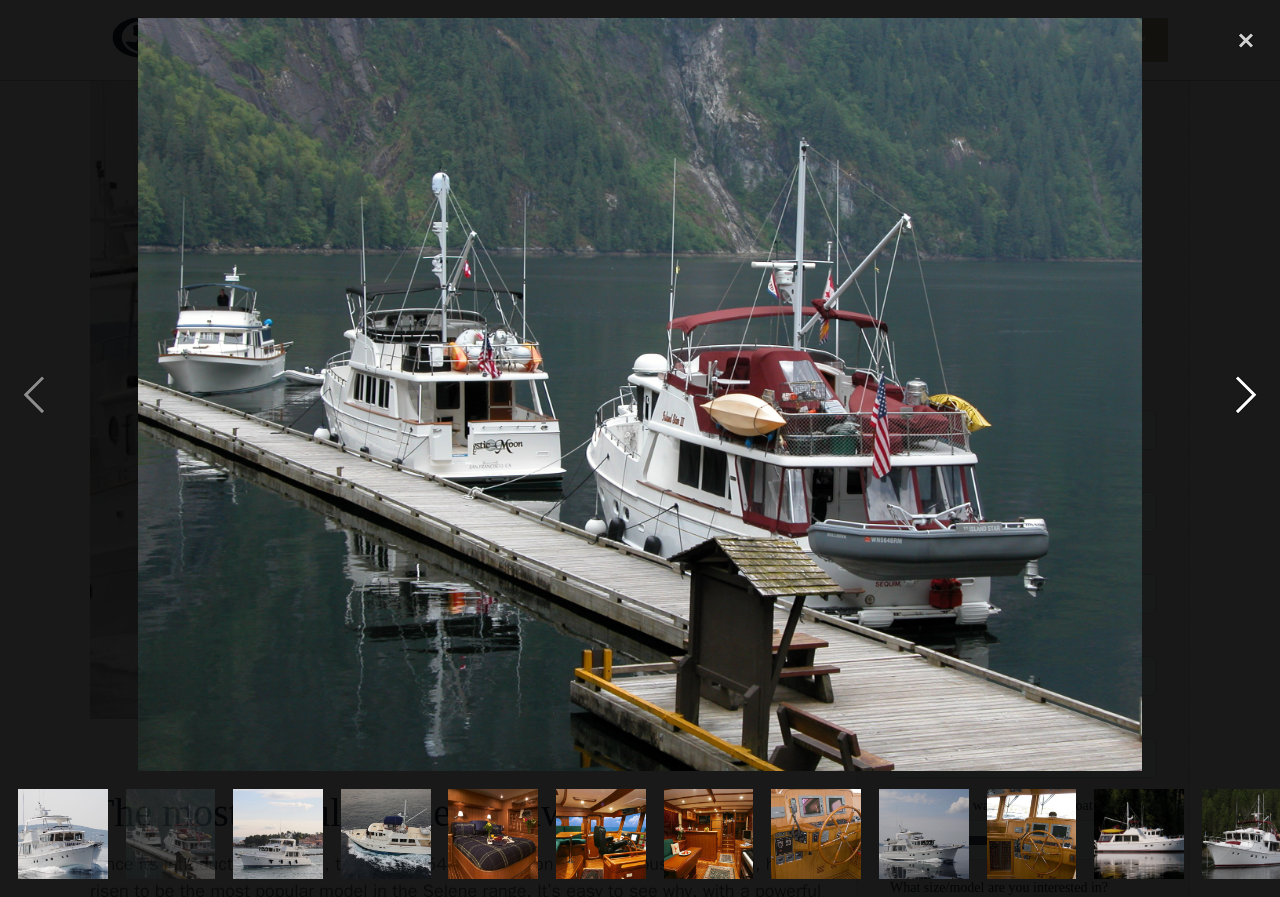 click at bounding box center (1246, 394) 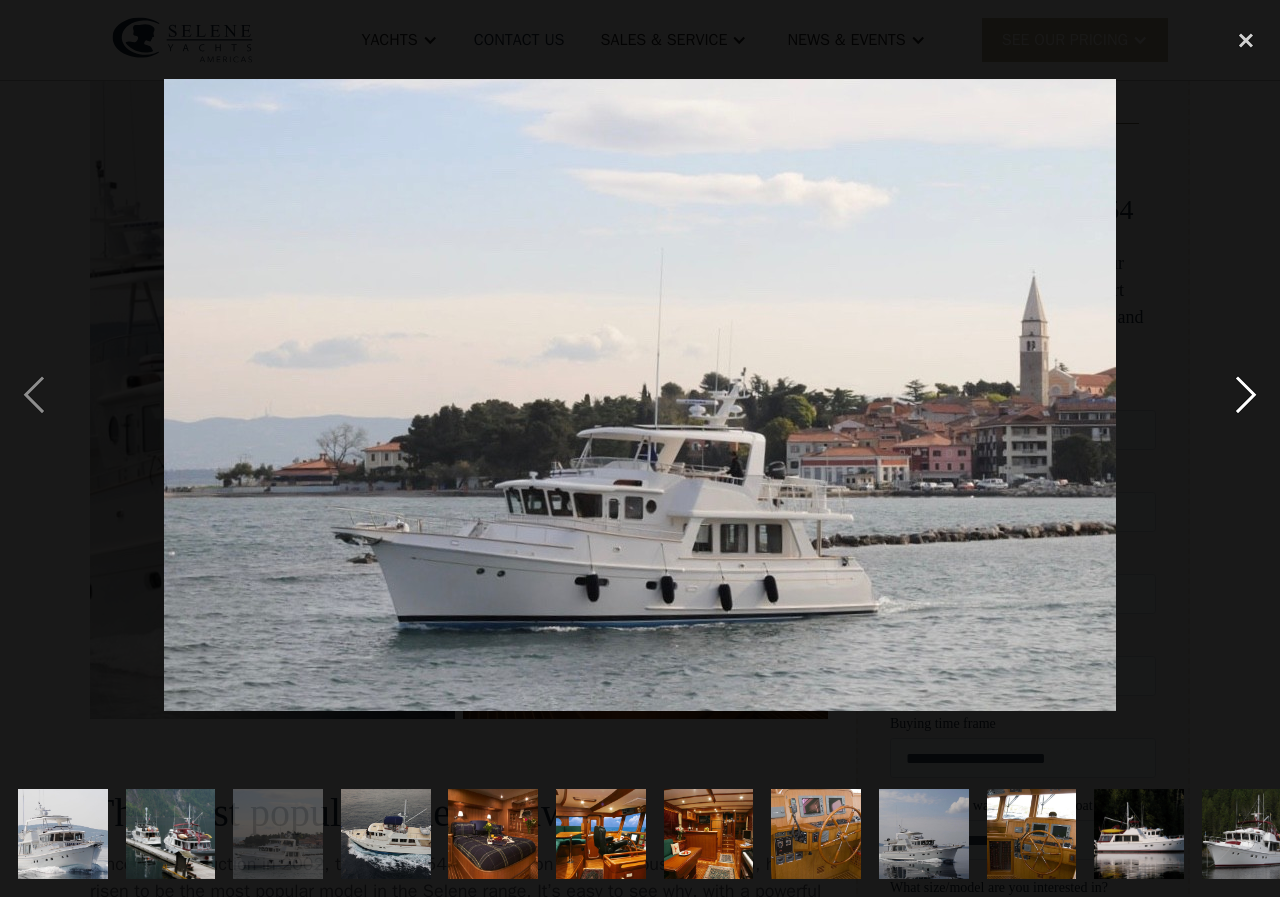 click at bounding box center [1246, 394] 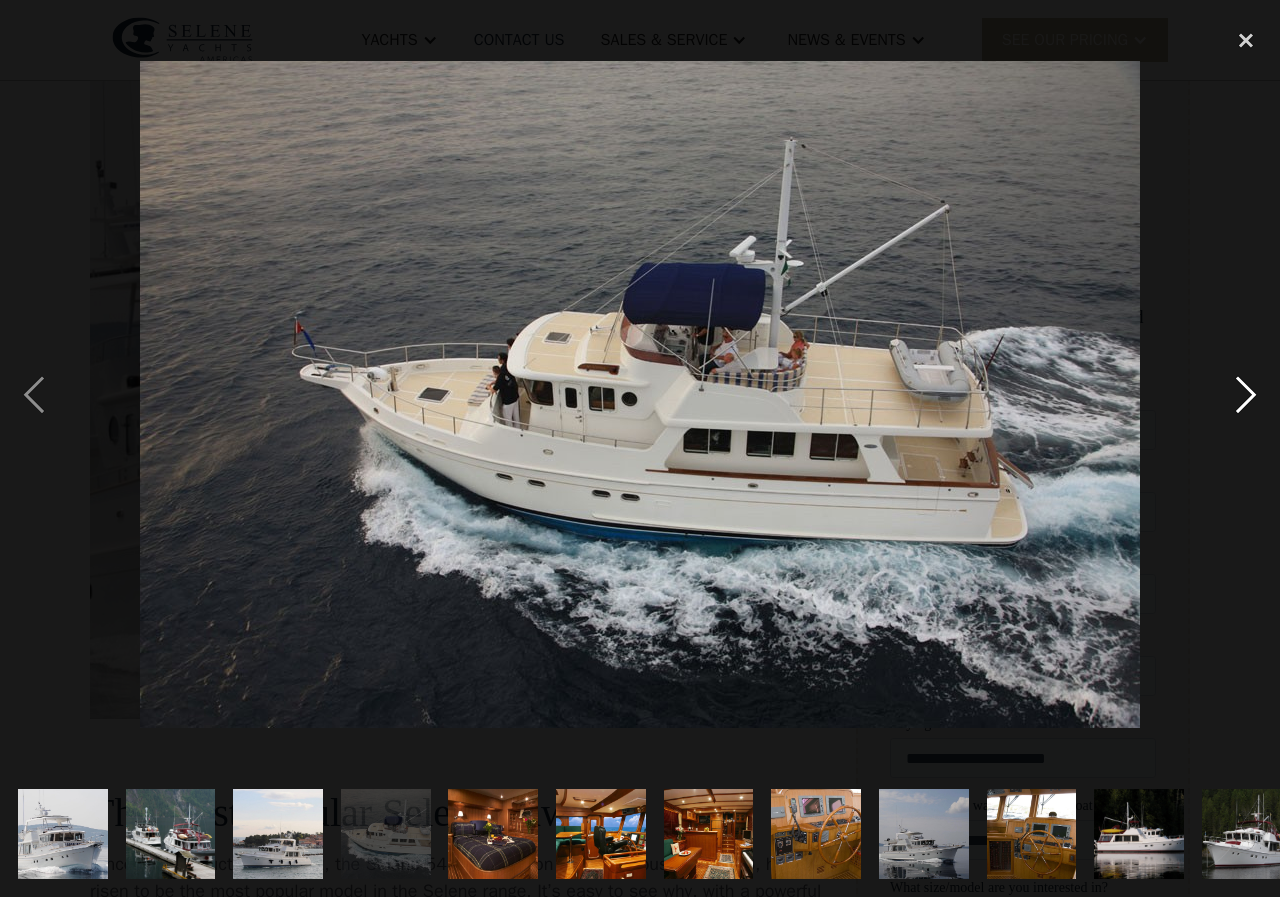 click at bounding box center [1246, 394] 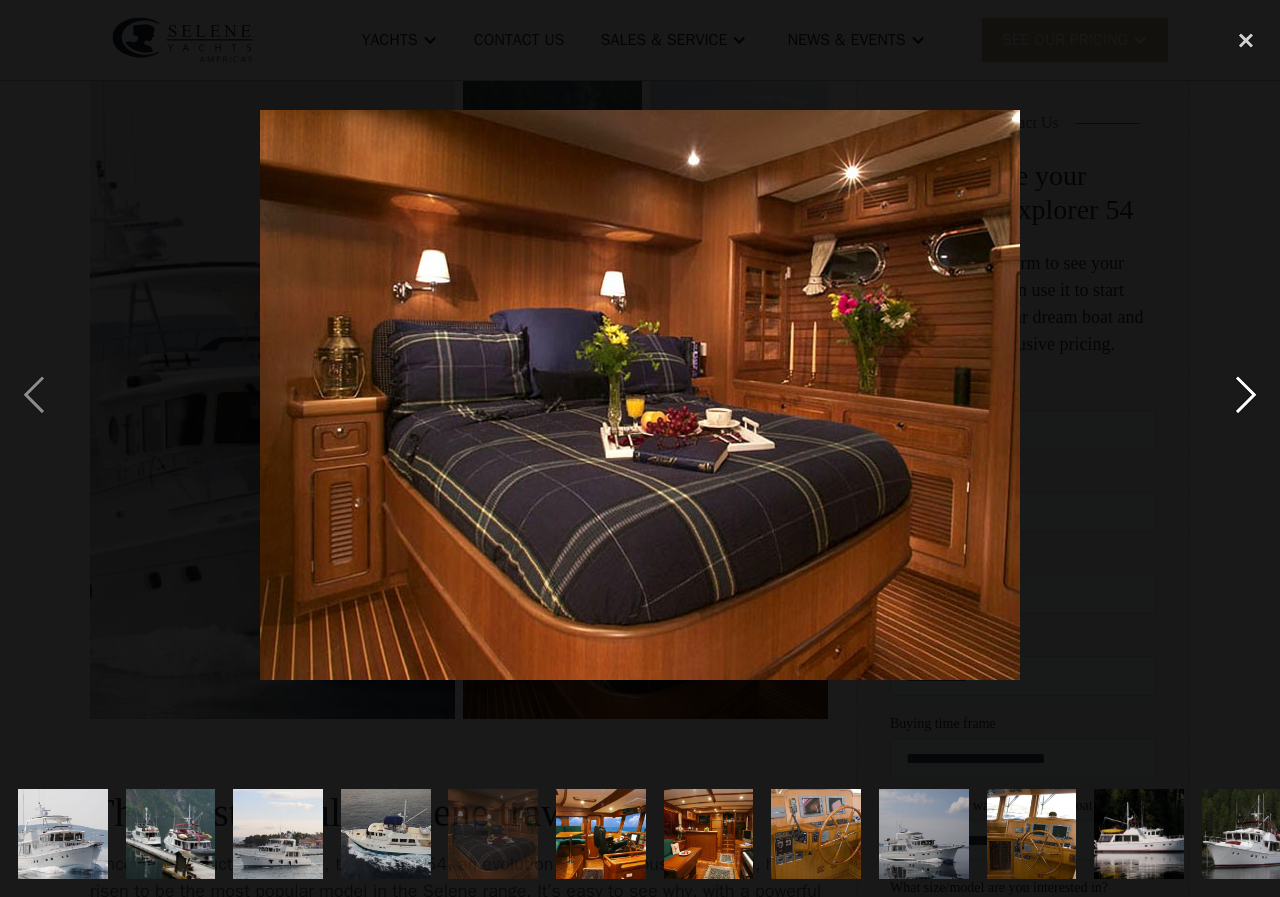 click at bounding box center (1246, 394) 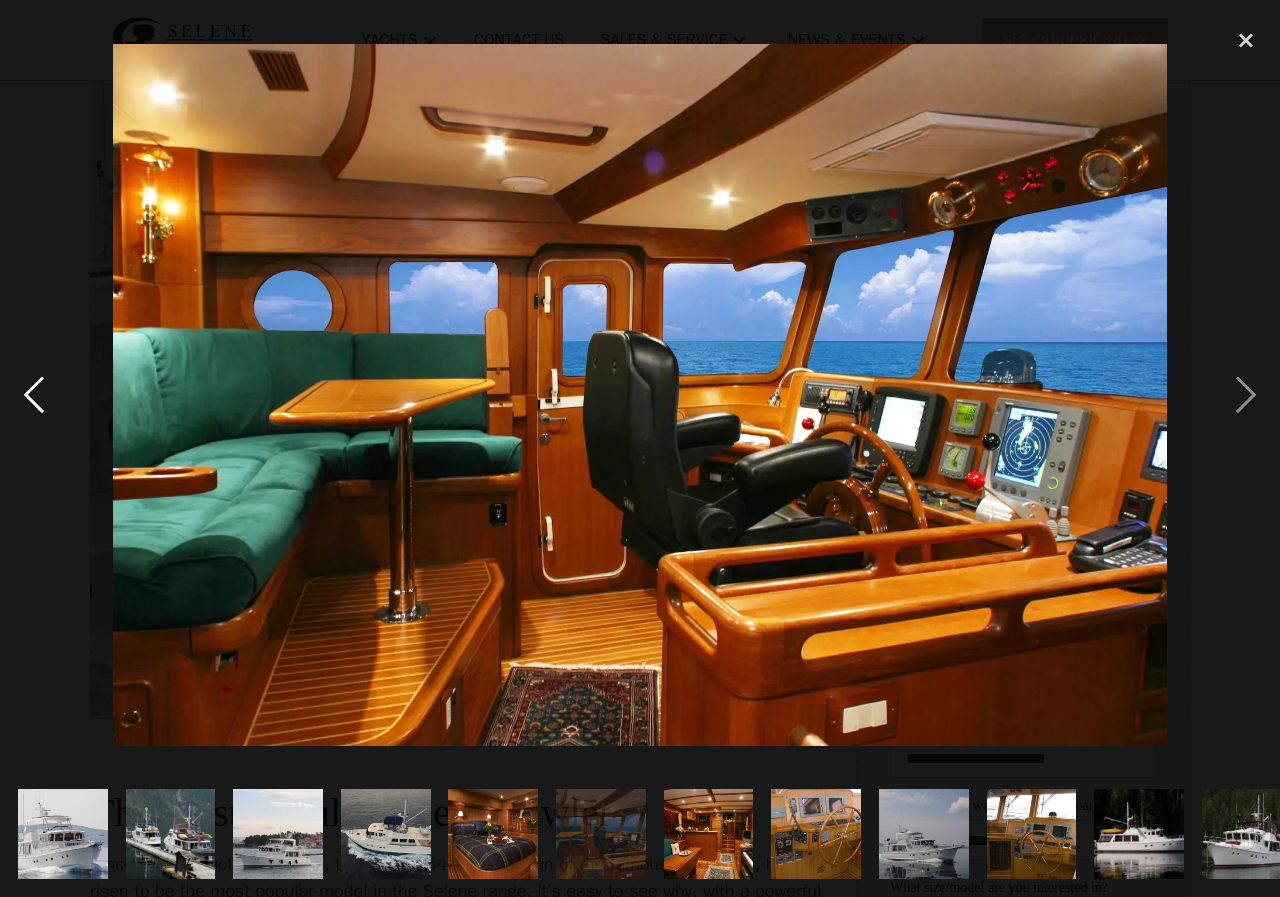 click at bounding box center [34, 394] 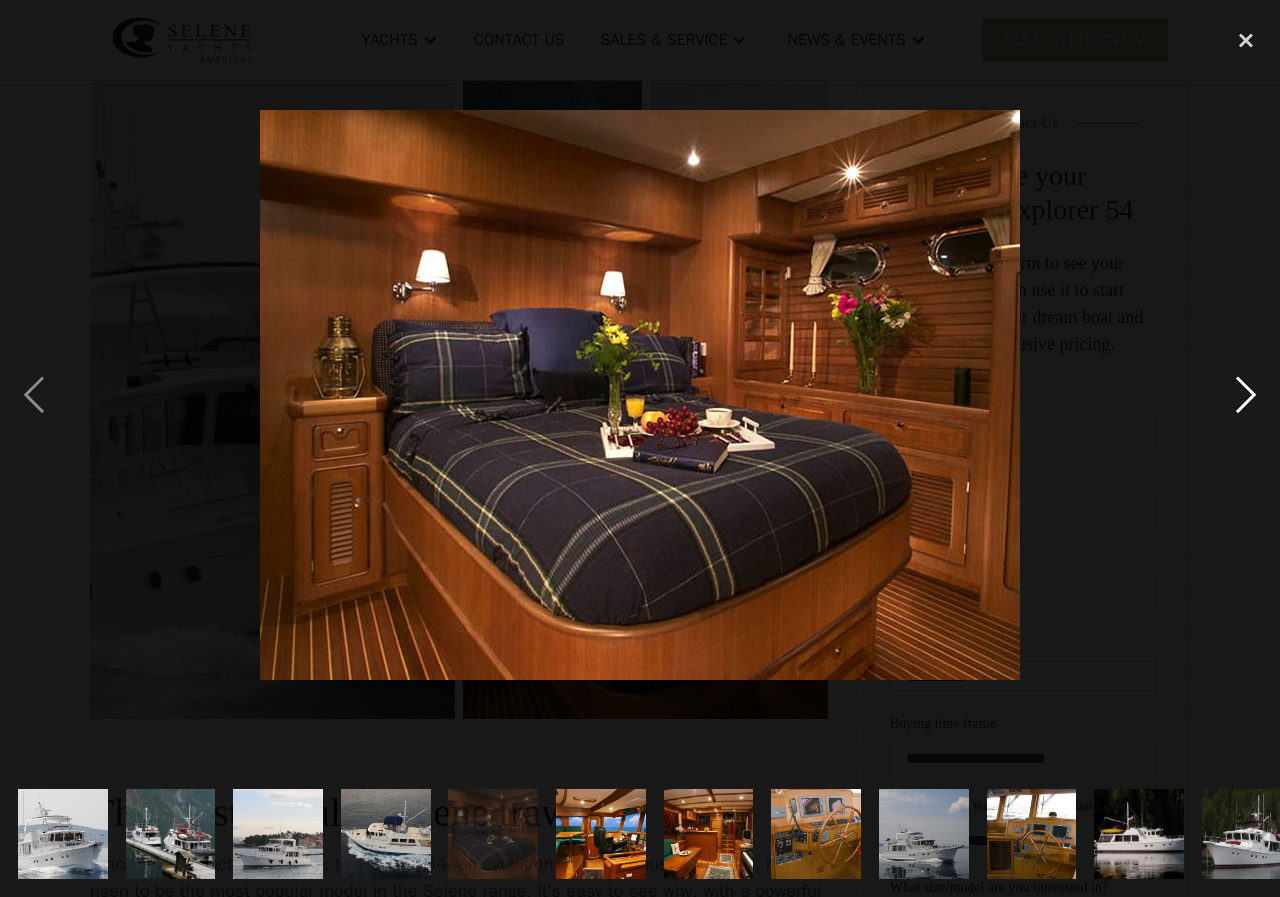 click at bounding box center [1246, 394] 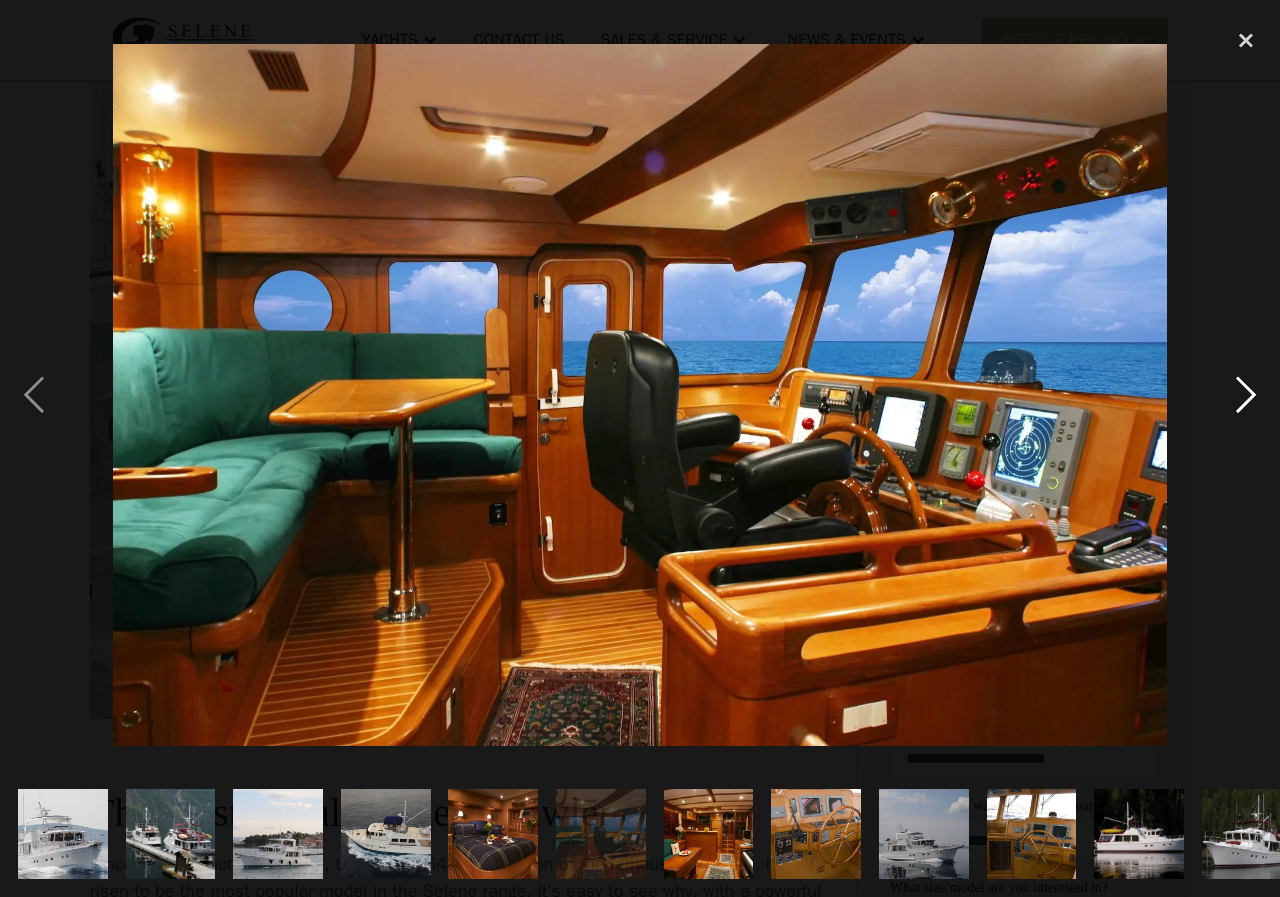 click at bounding box center [1246, 394] 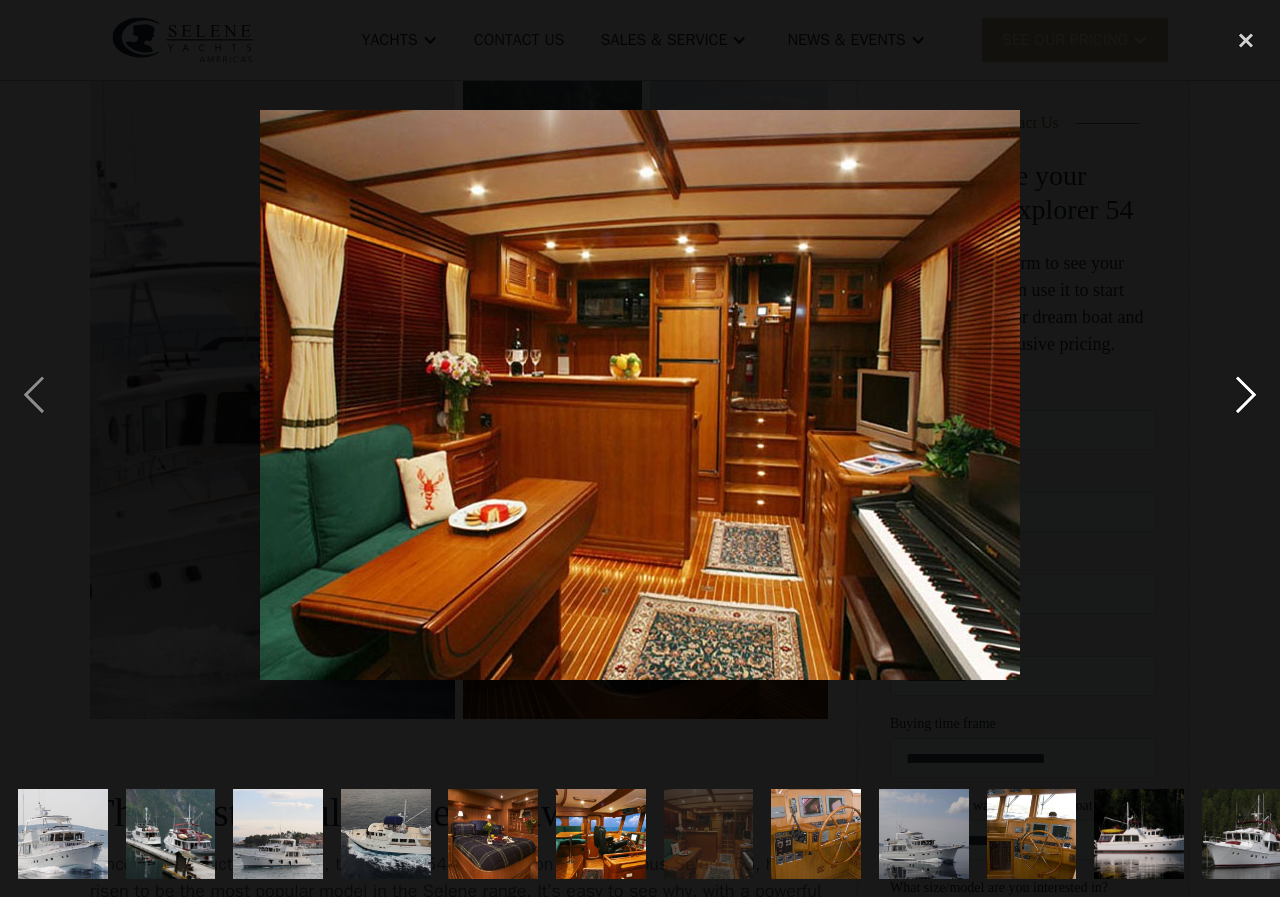 click at bounding box center (1246, 394) 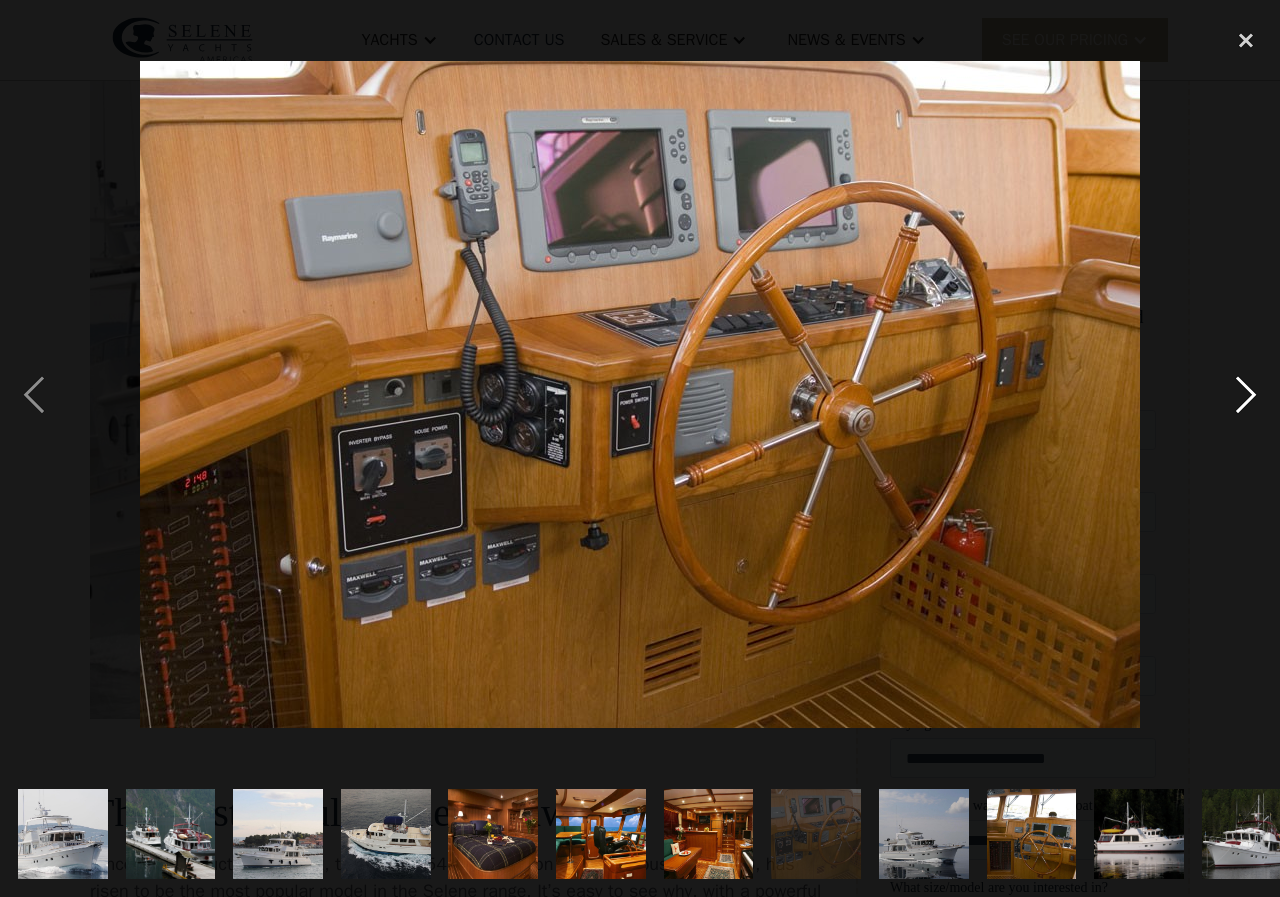 click at bounding box center [1246, 394] 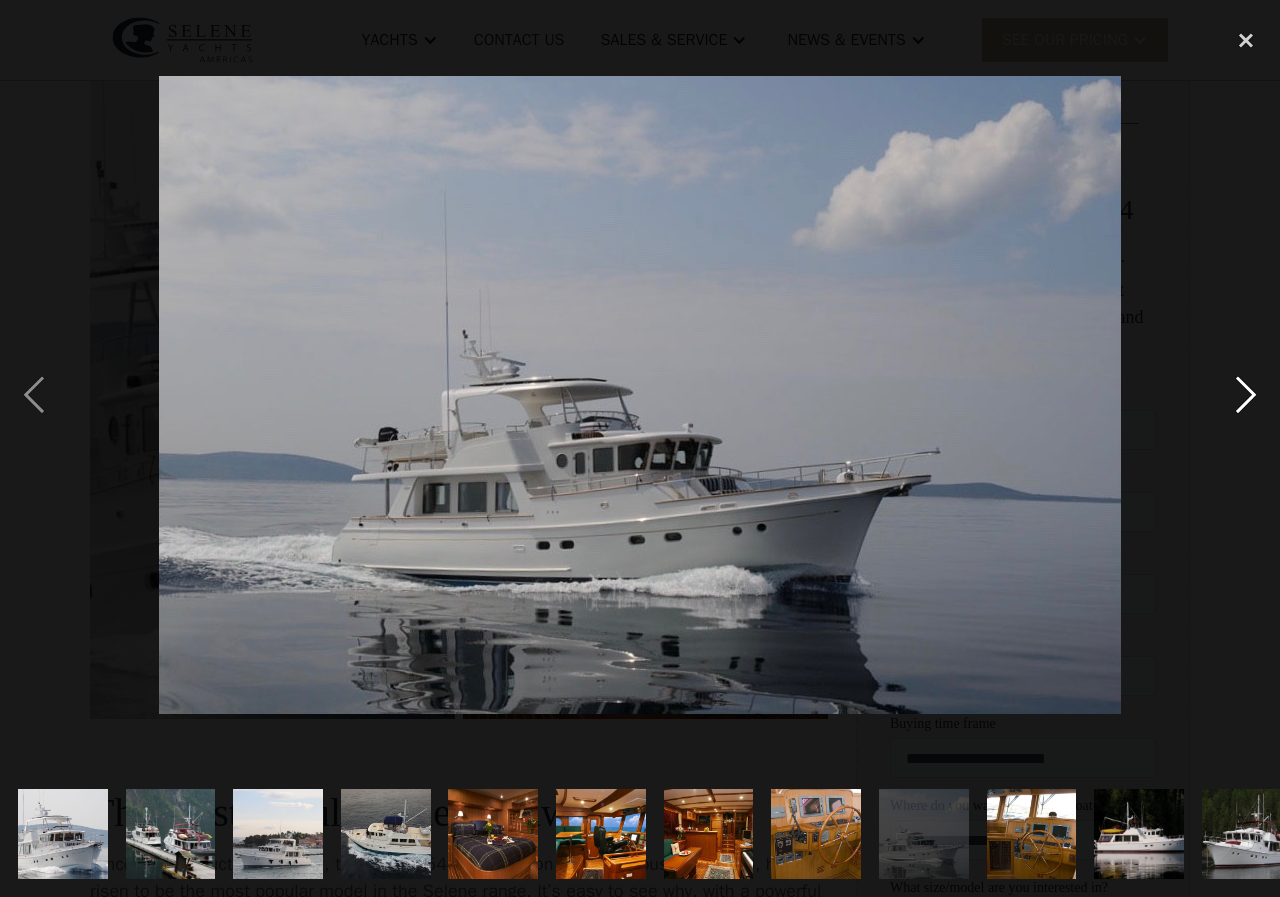click at bounding box center [1246, 394] 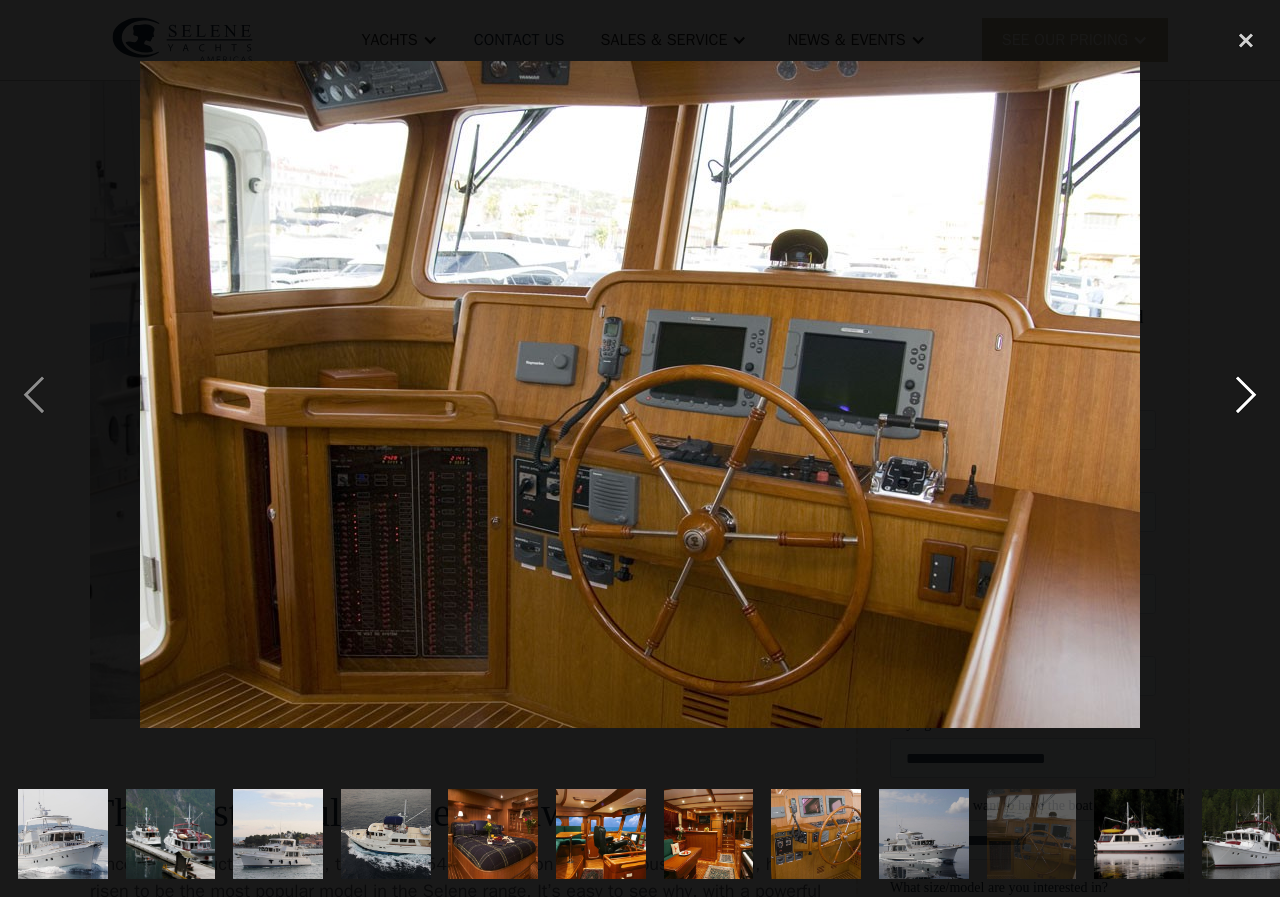 click at bounding box center [1246, 394] 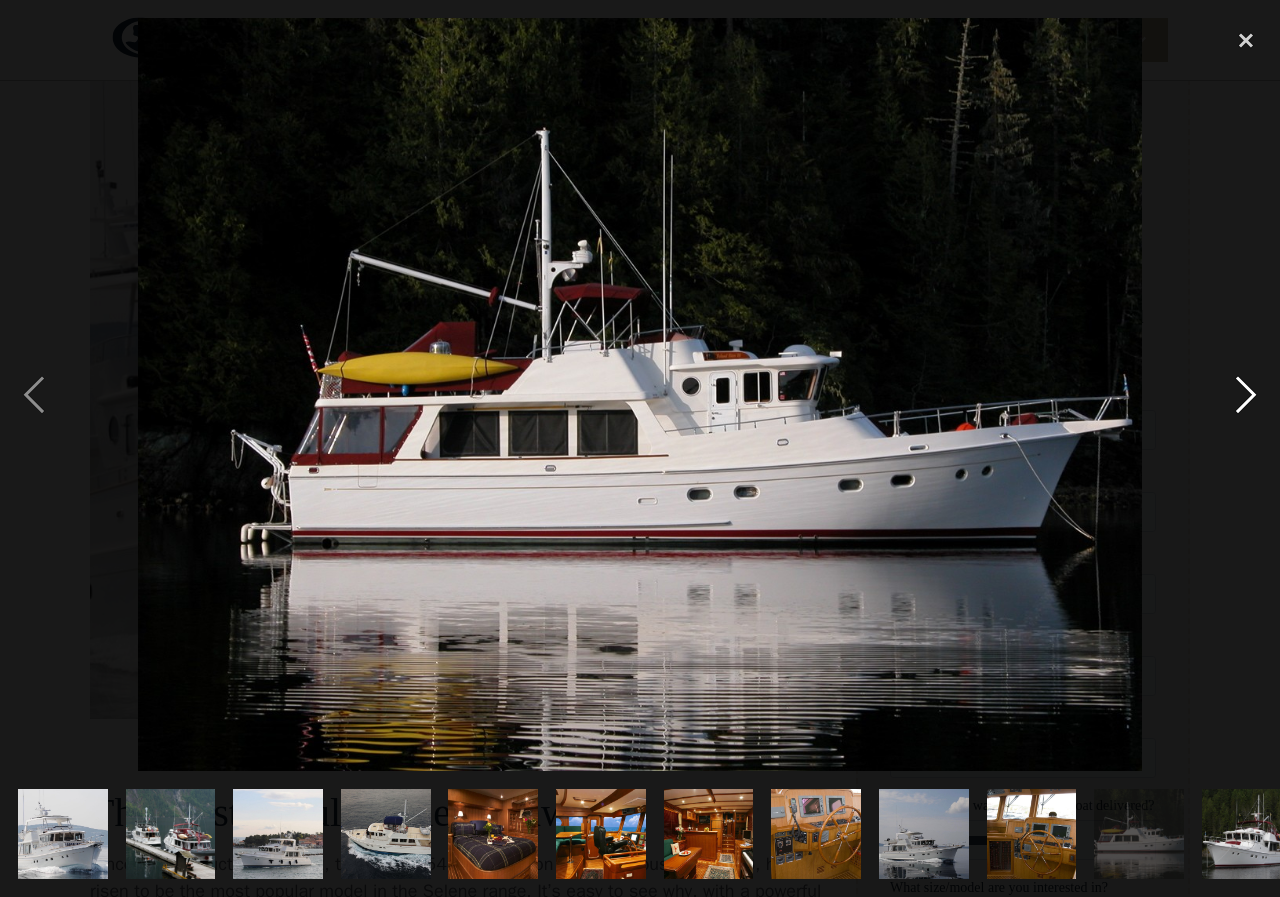 click at bounding box center [1246, 394] 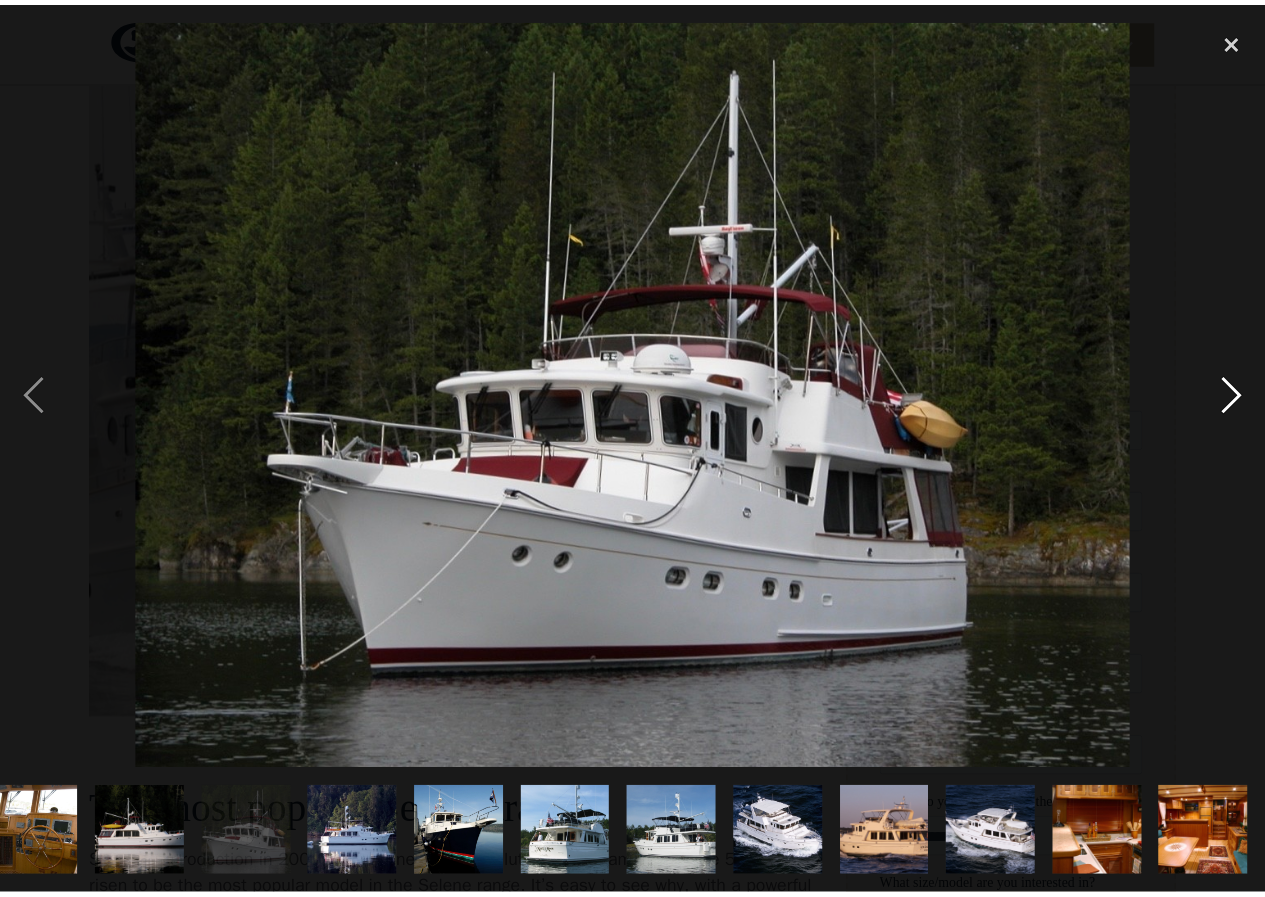 scroll, scrollTop: 0, scrollLeft: 998, axis: horizontal 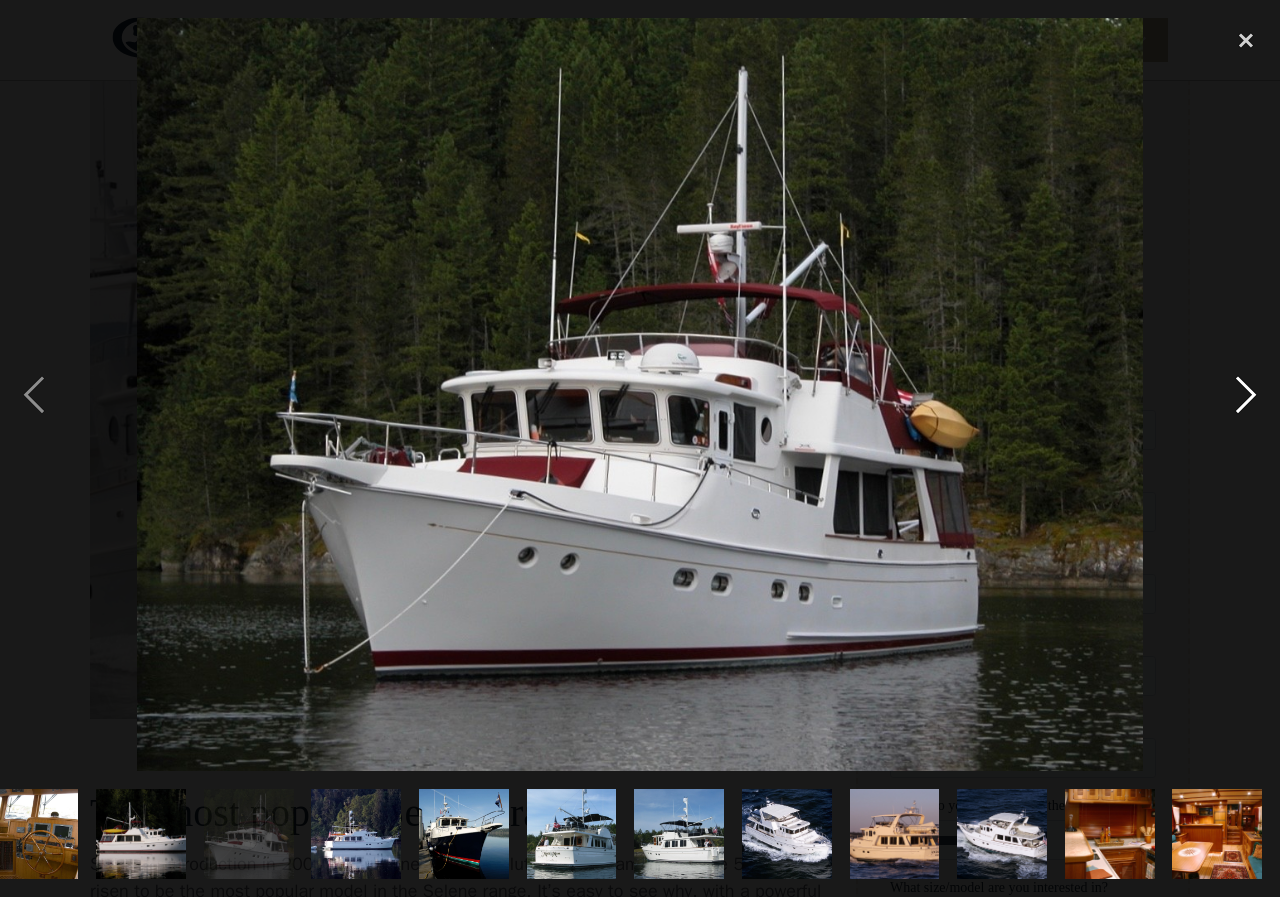 click at bounding box center [1246, 394] 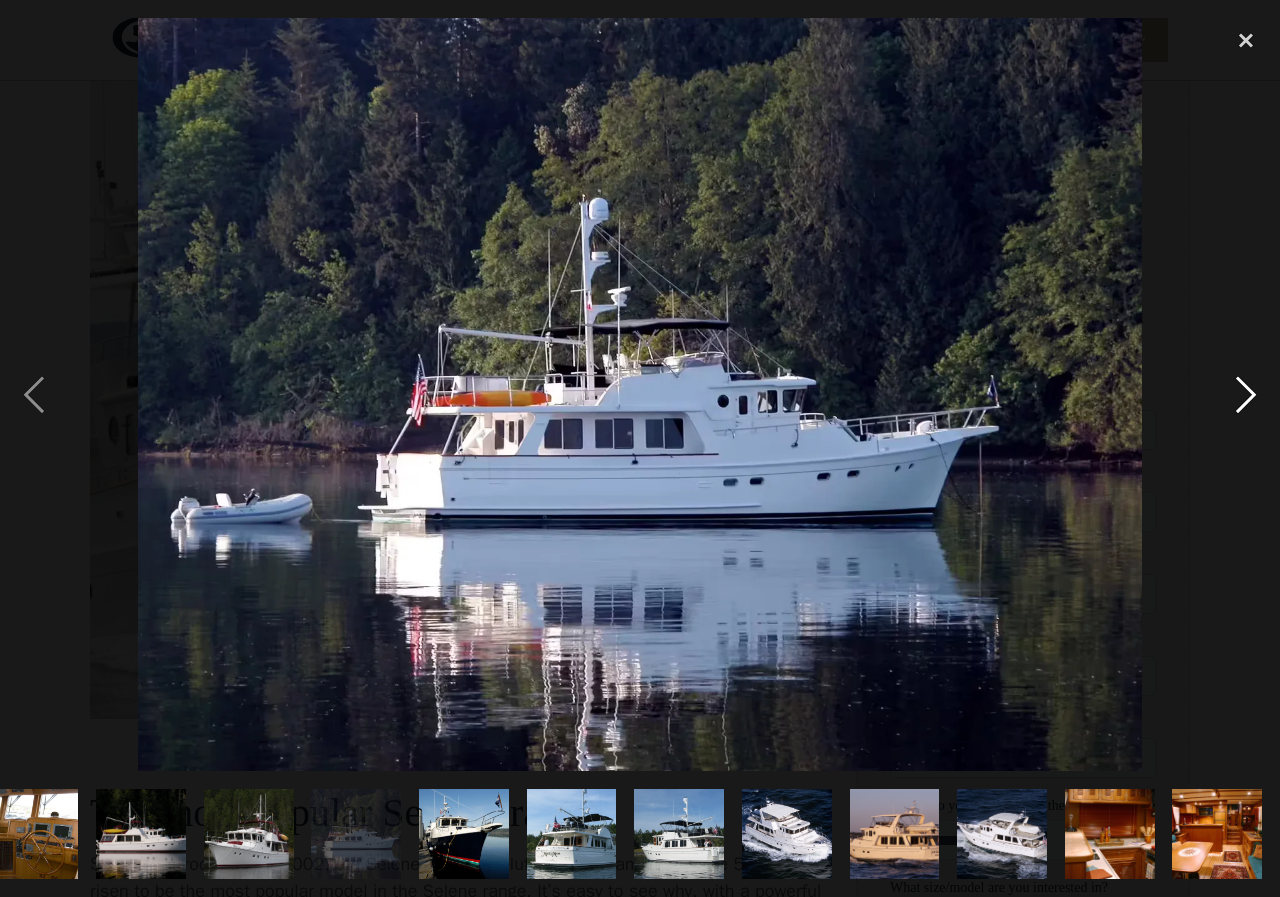 click at bounding box center (1246, 394) 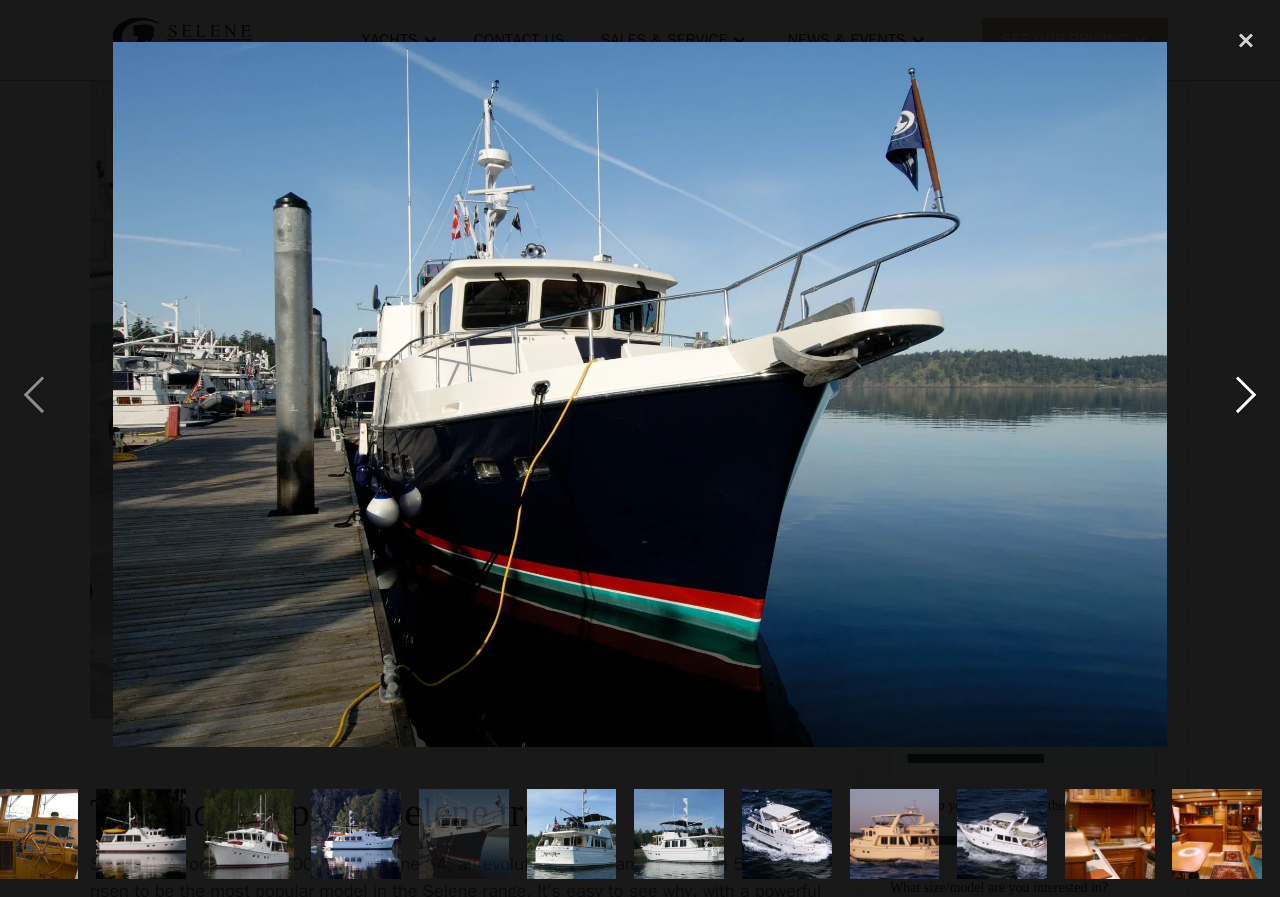 click at bounding box center (1246, 394) 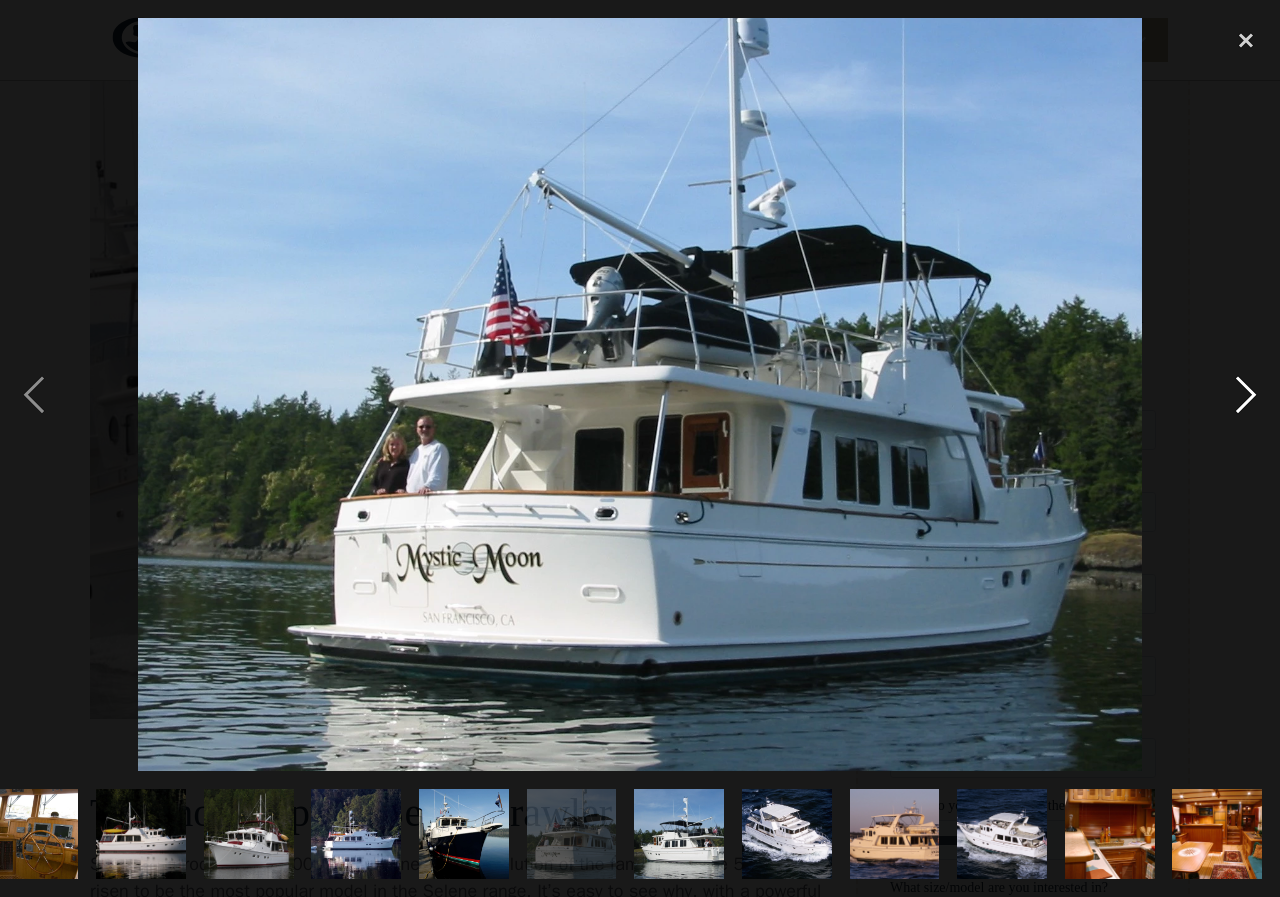 click at bounding box center [1246, 394] 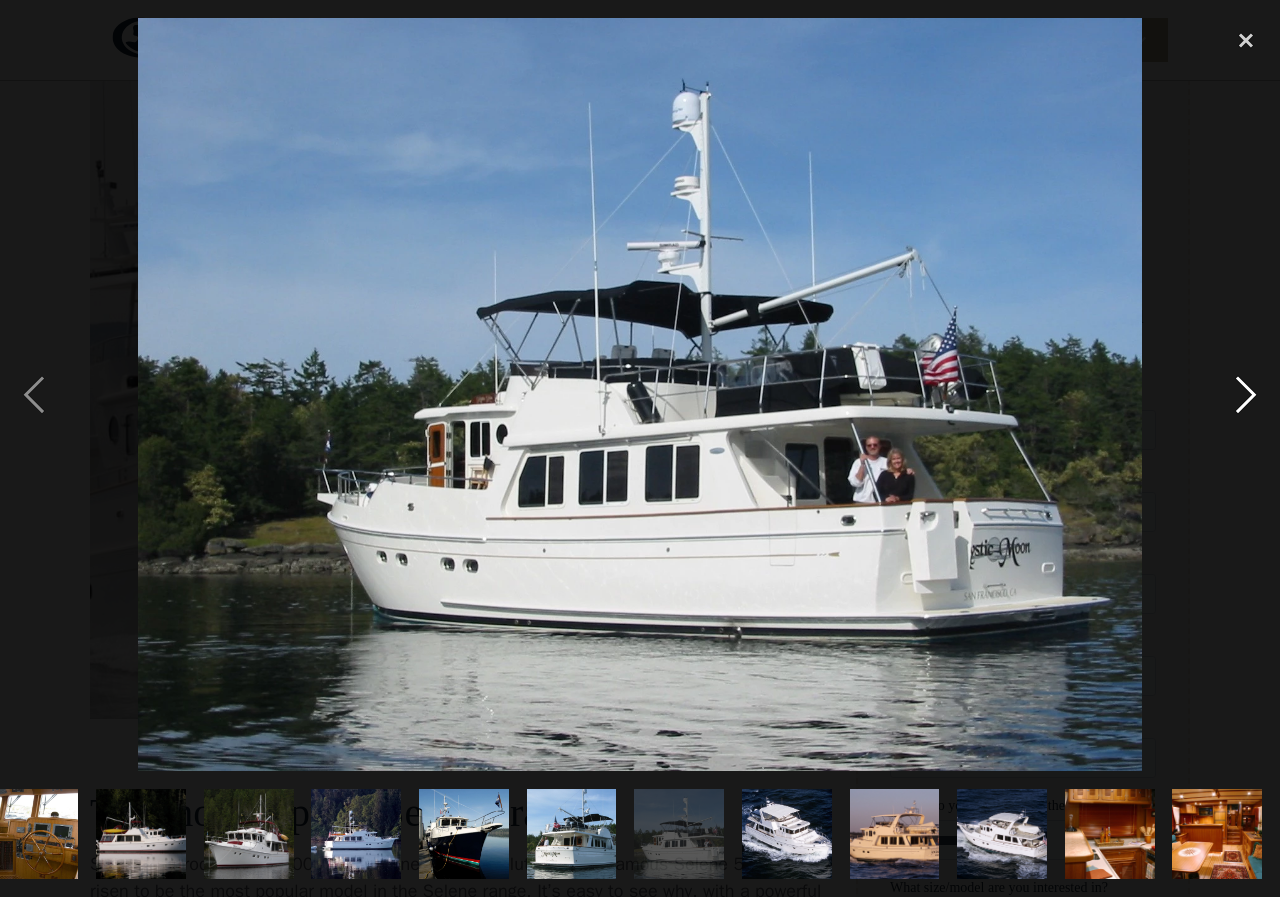 click at bounding box center (1246, 394) 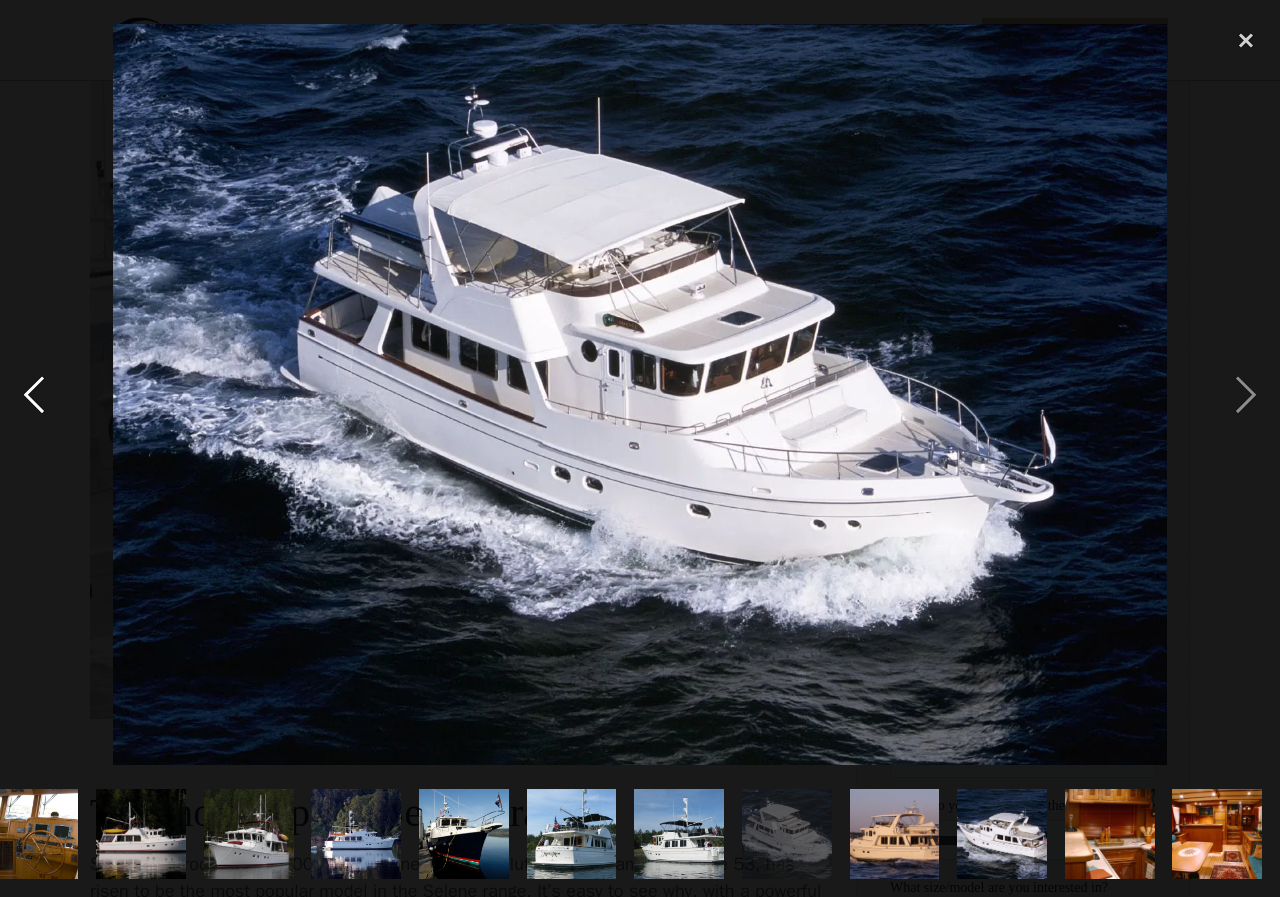 click at bounding box center (34, 394) 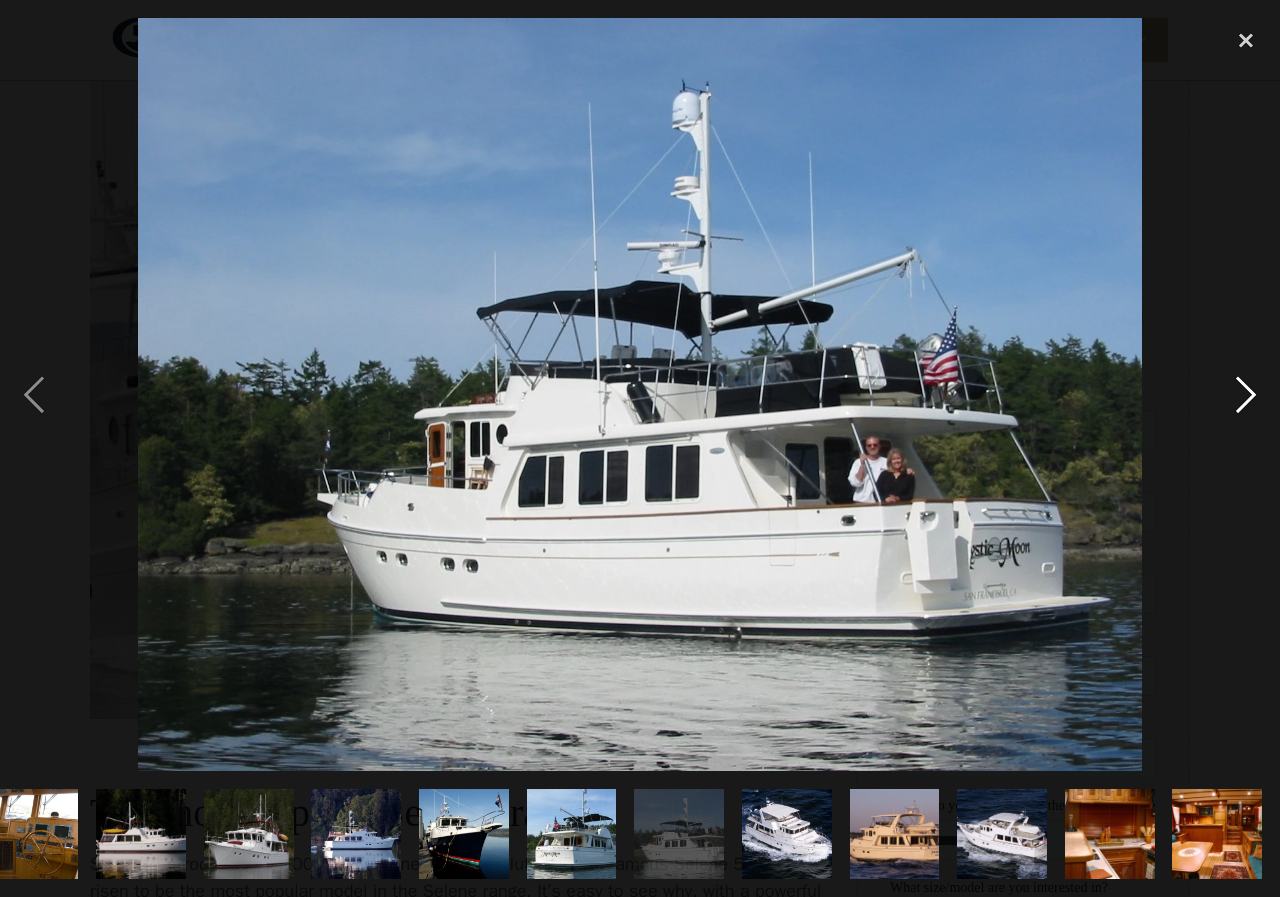 click at bounding box center [1246, 394] 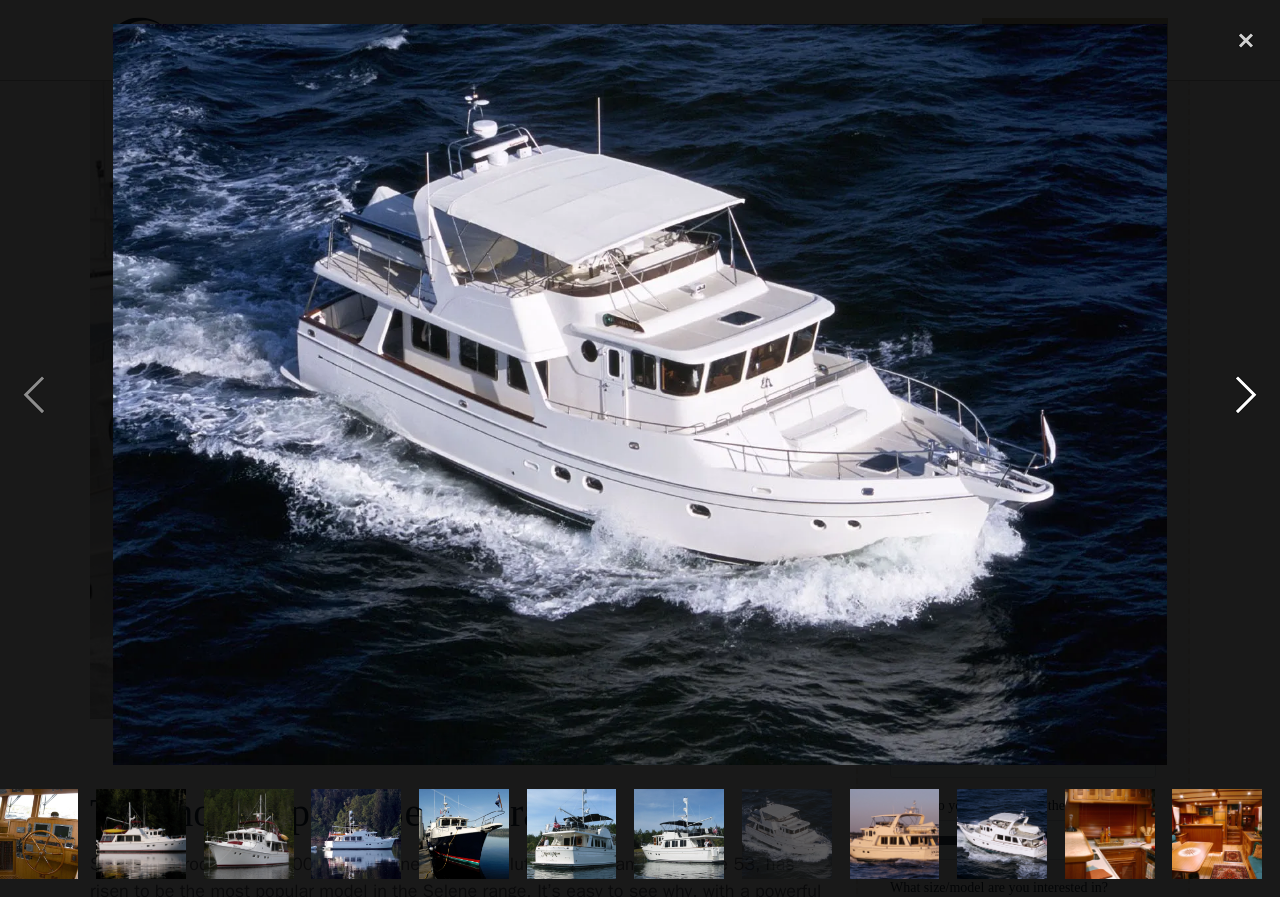 click at bounding box center (1246, 394) 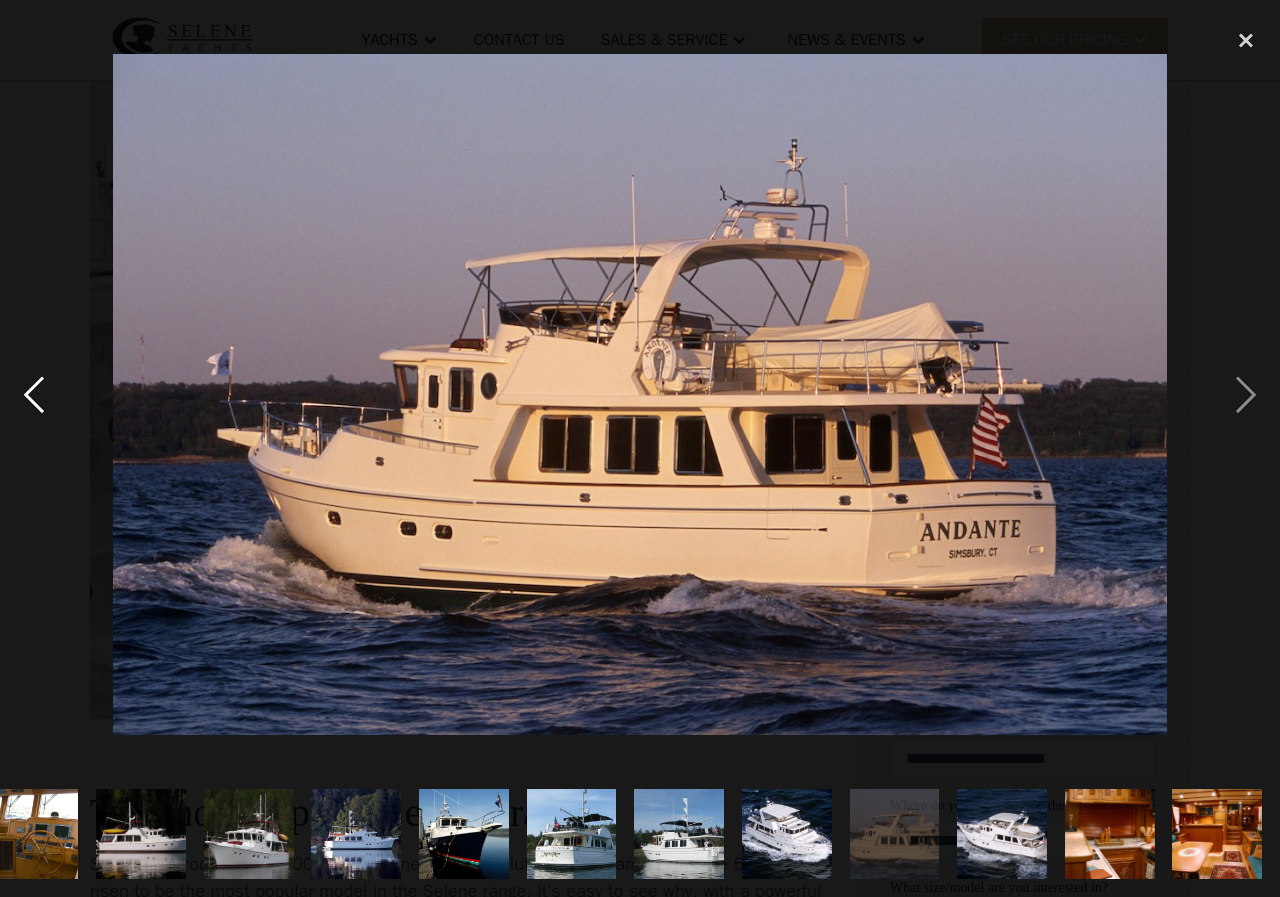 click at bounding box center [34, 394] 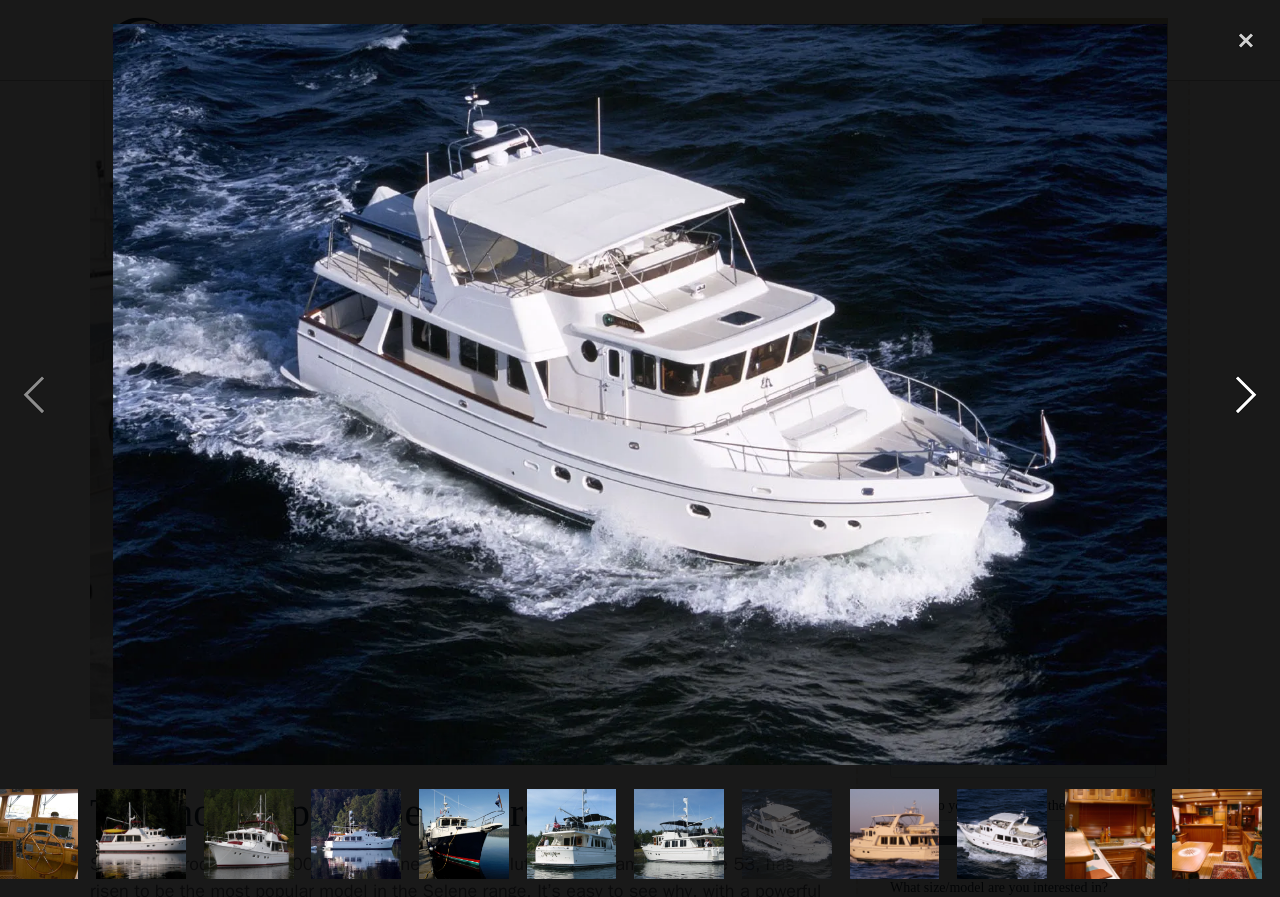 click at bounding box center [1246, 394] 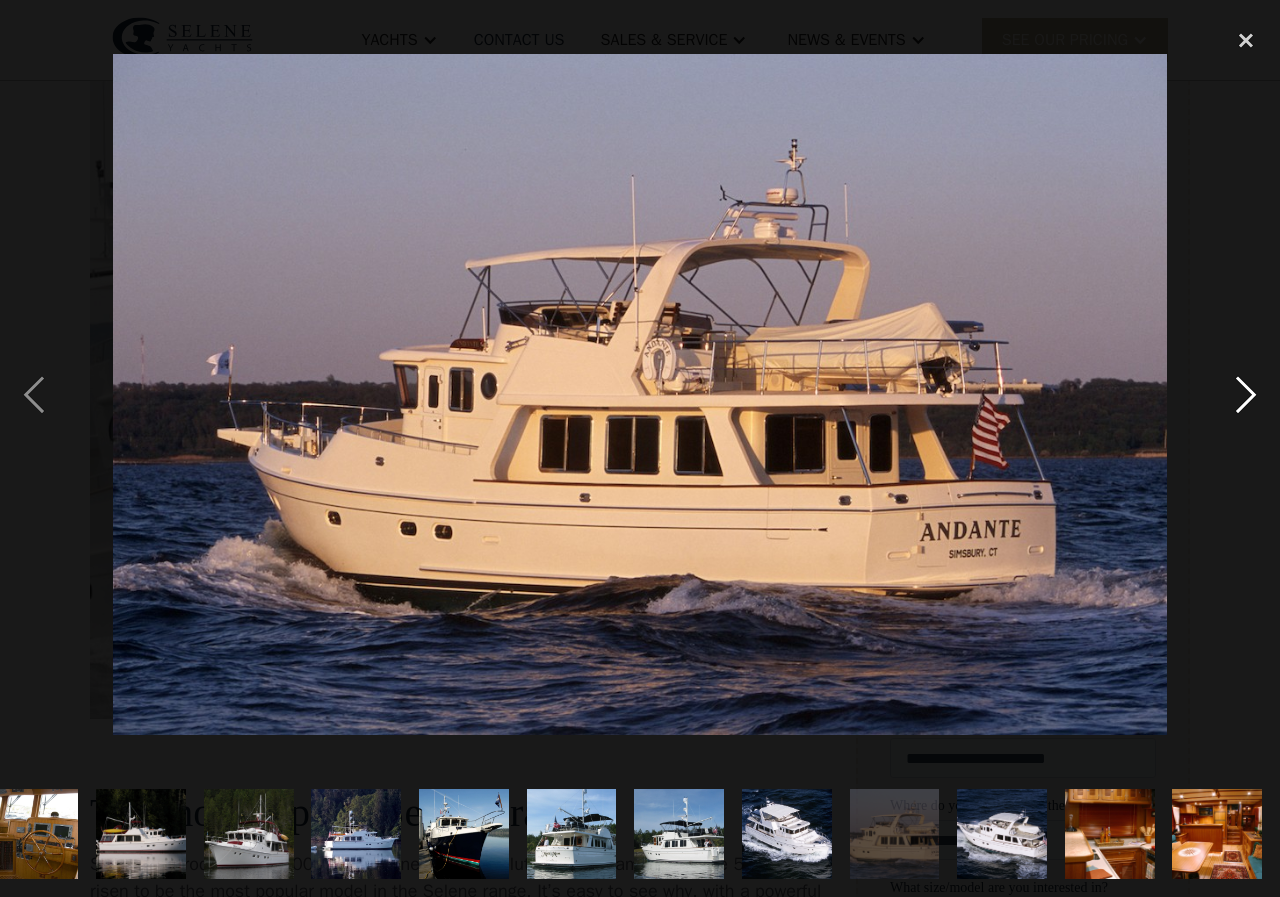 click at bounding box center (1246, 394) 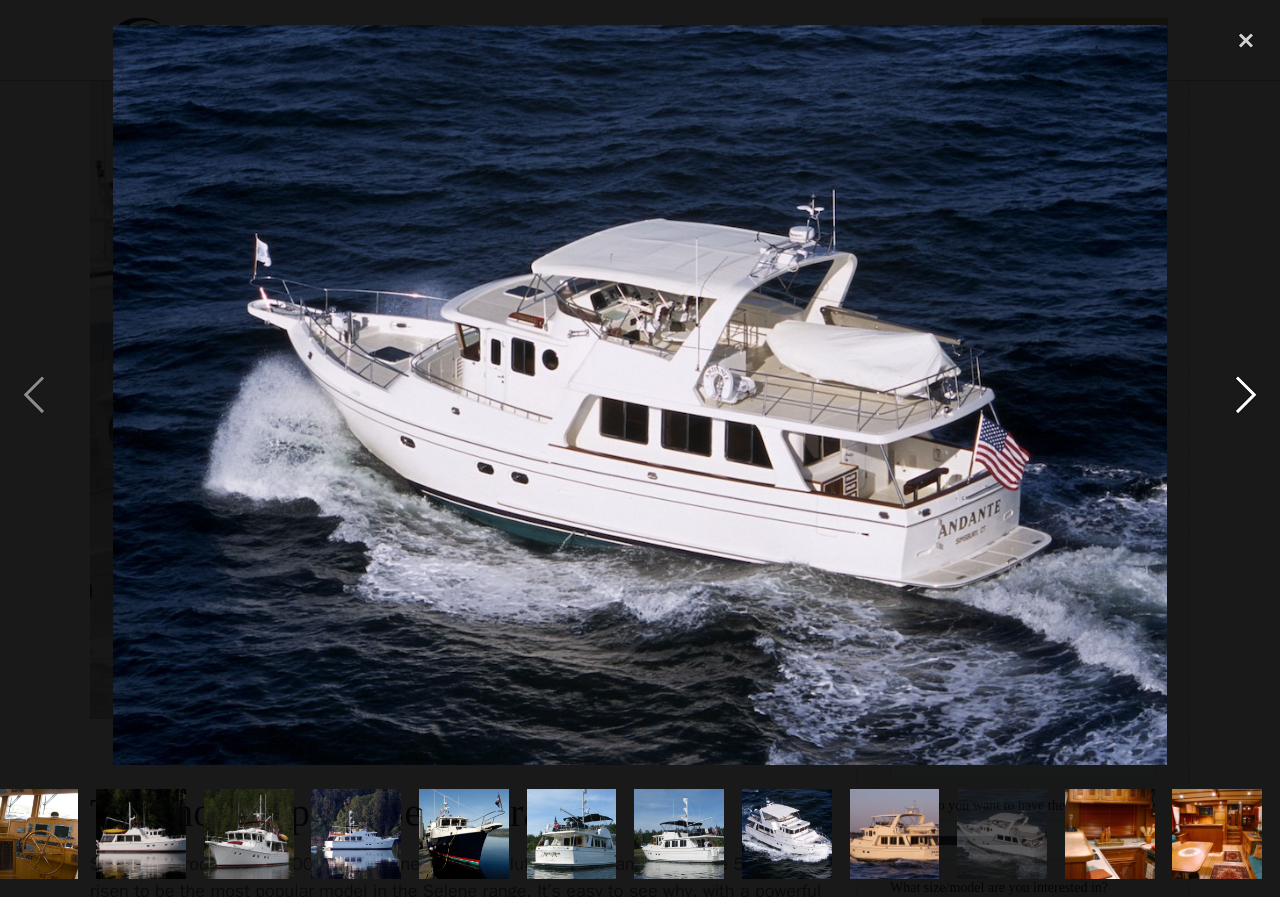 click at bounding box center [1246, 394] 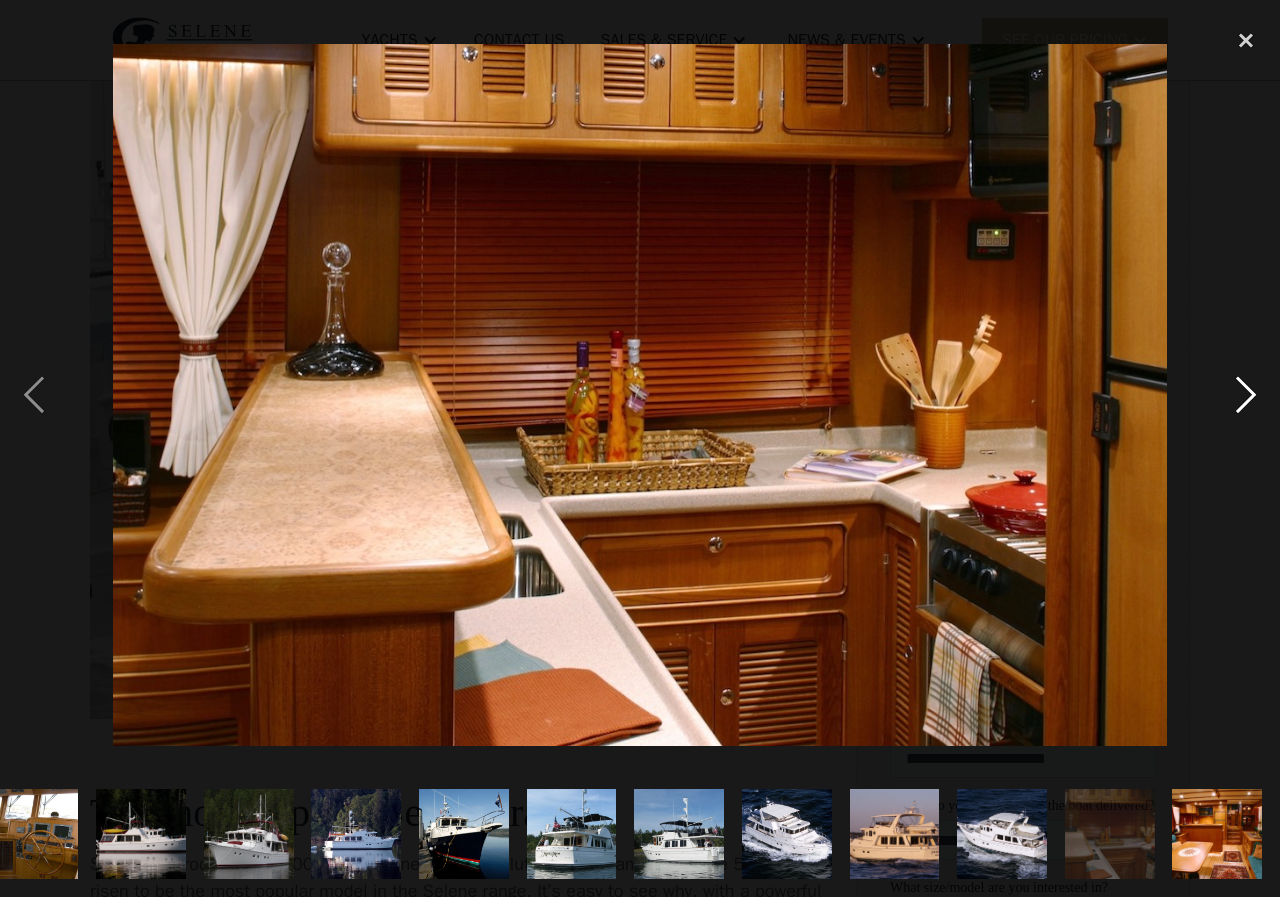click at bounding box center [1246, 394] 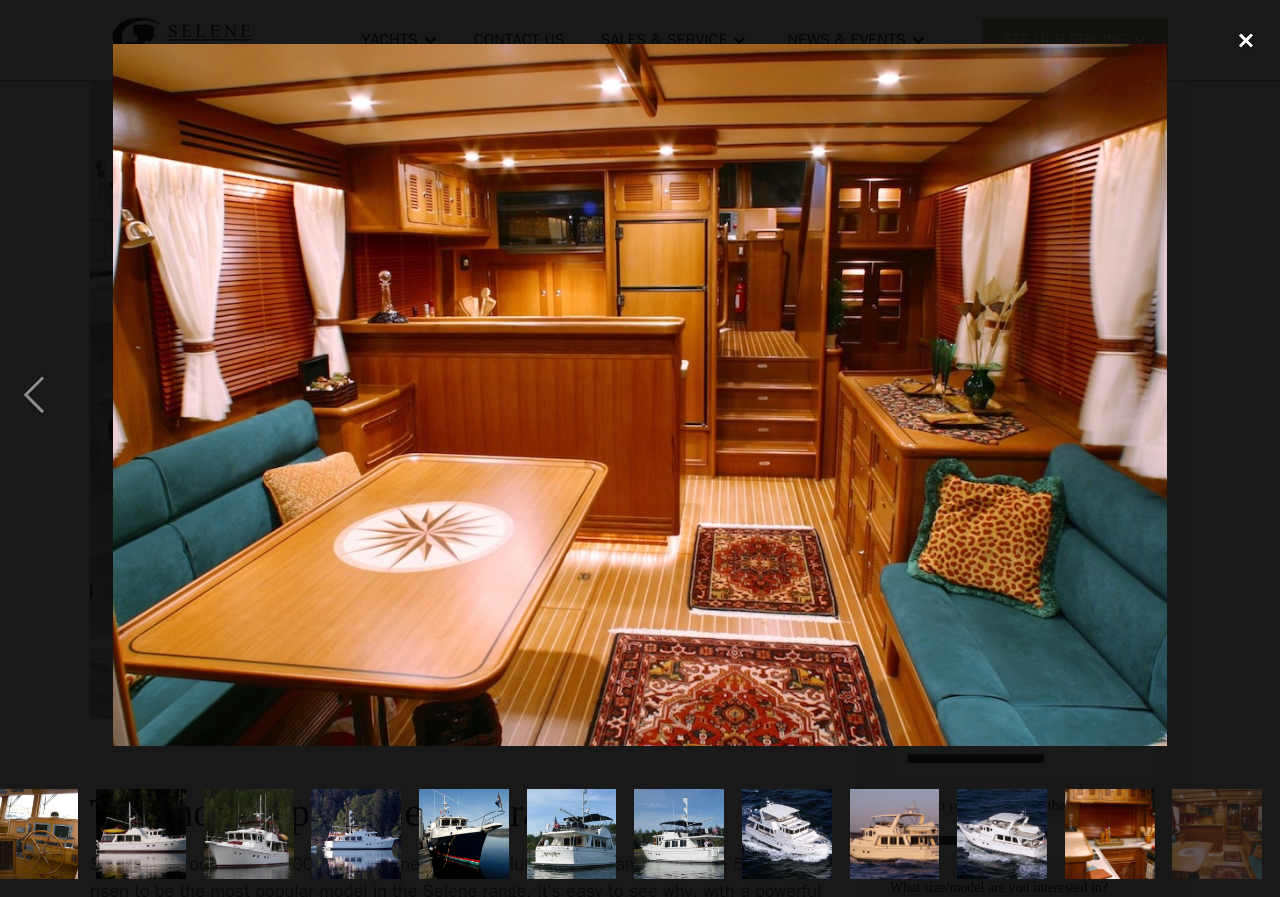 click at bounding box center (1246, 40) 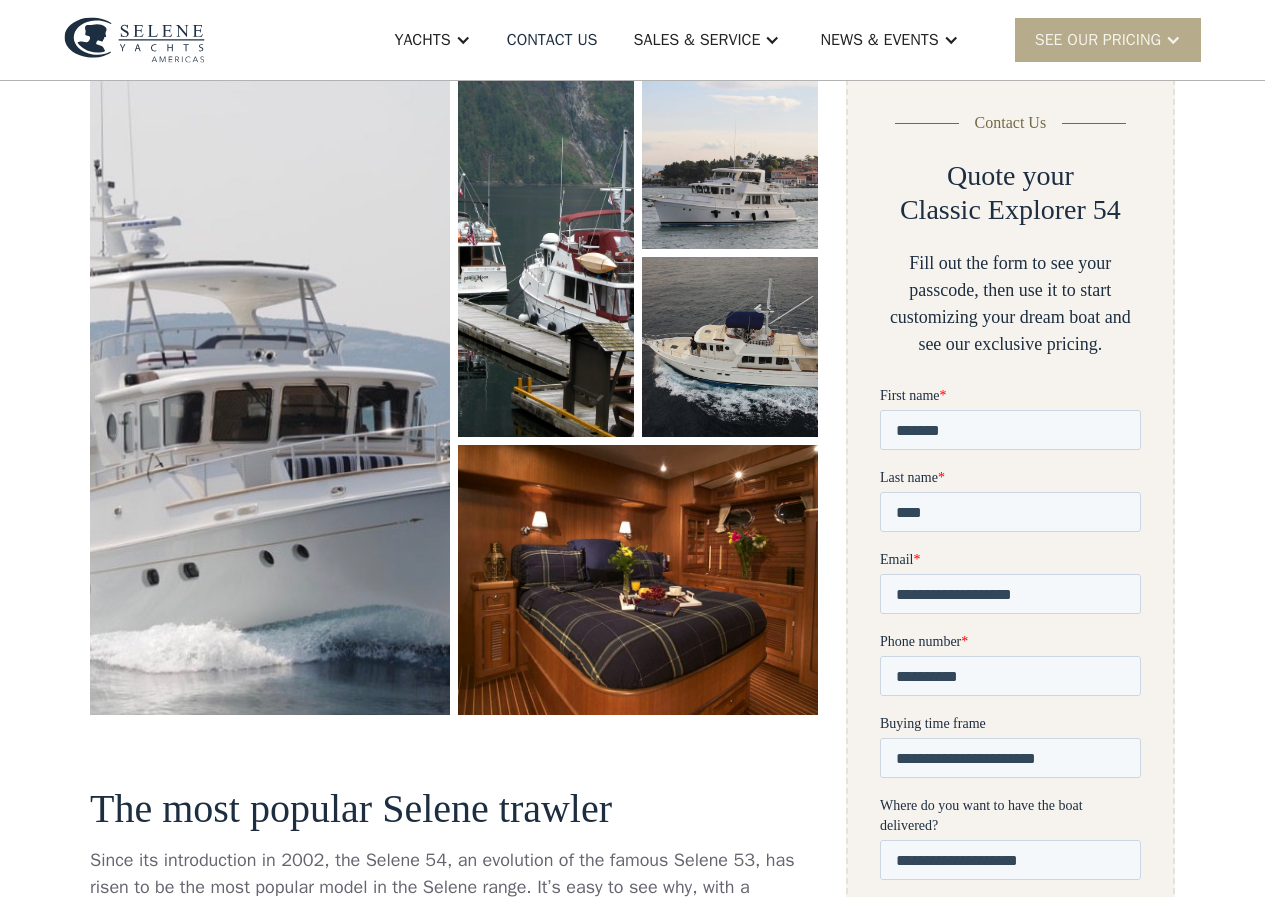 scroll, scrollTop: 0, scrollLeft: 0, axis: both 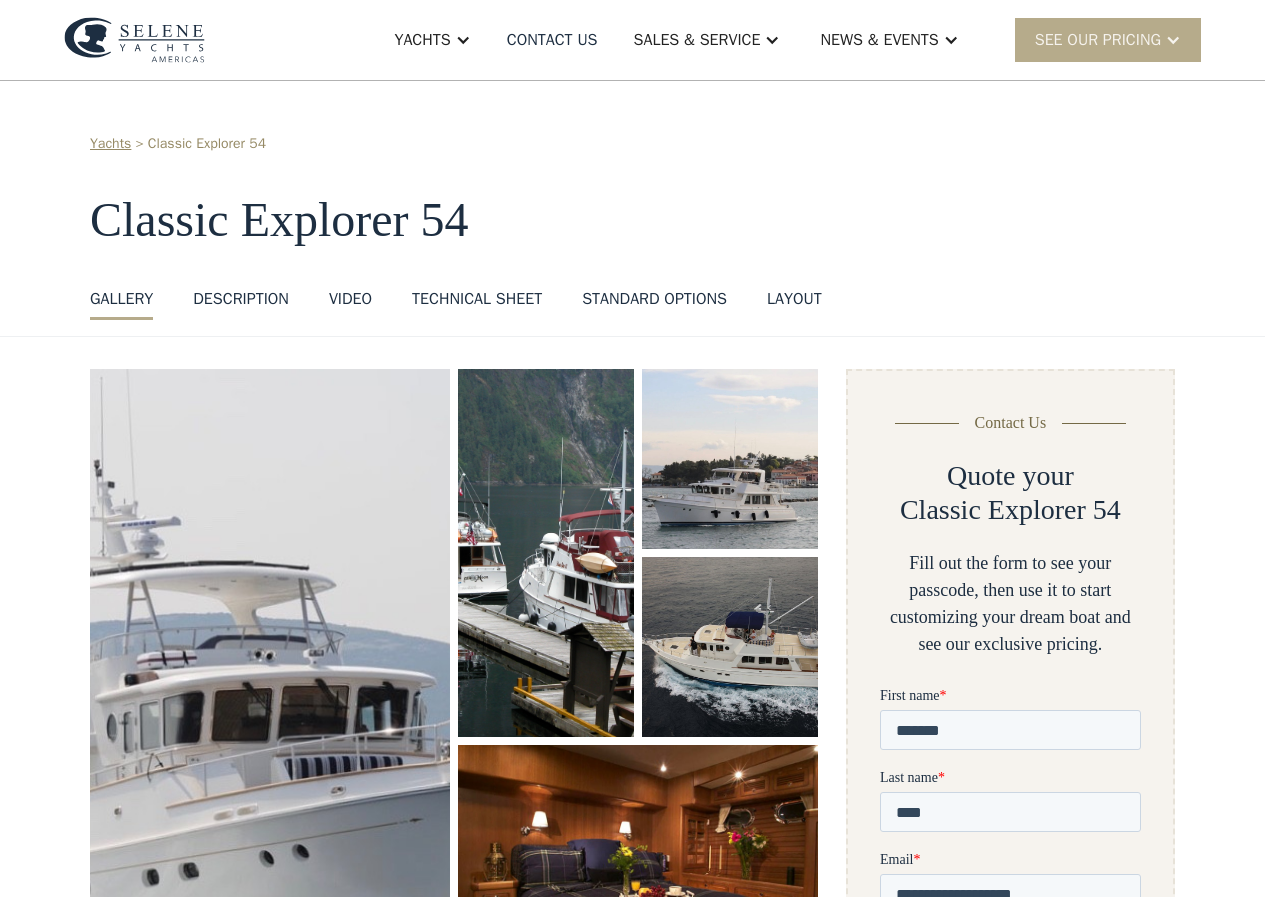 click on "layout" at bounding box center (794, 299) 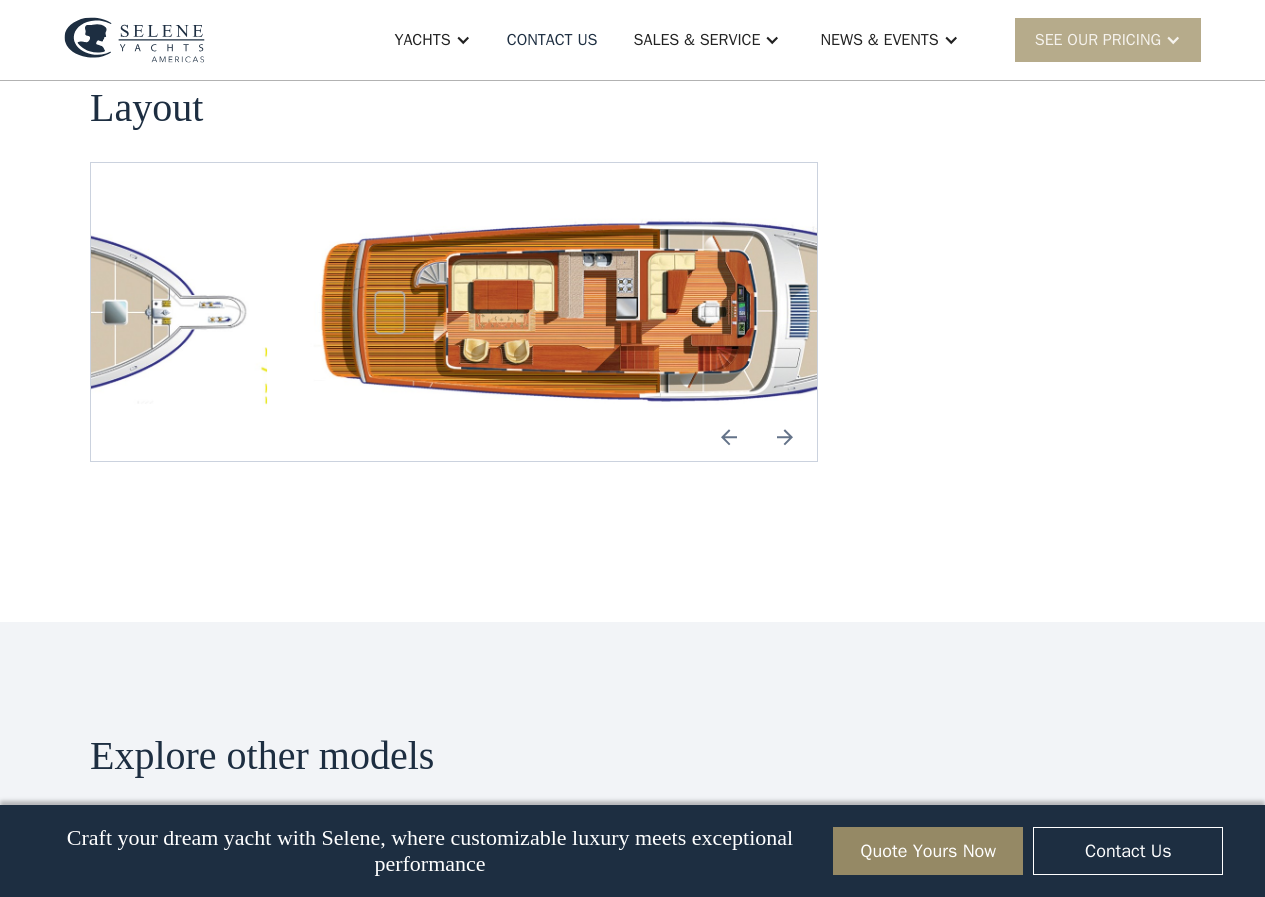 scroll, scrollTop: 3589, scrollLeft: 0, axis: vertical 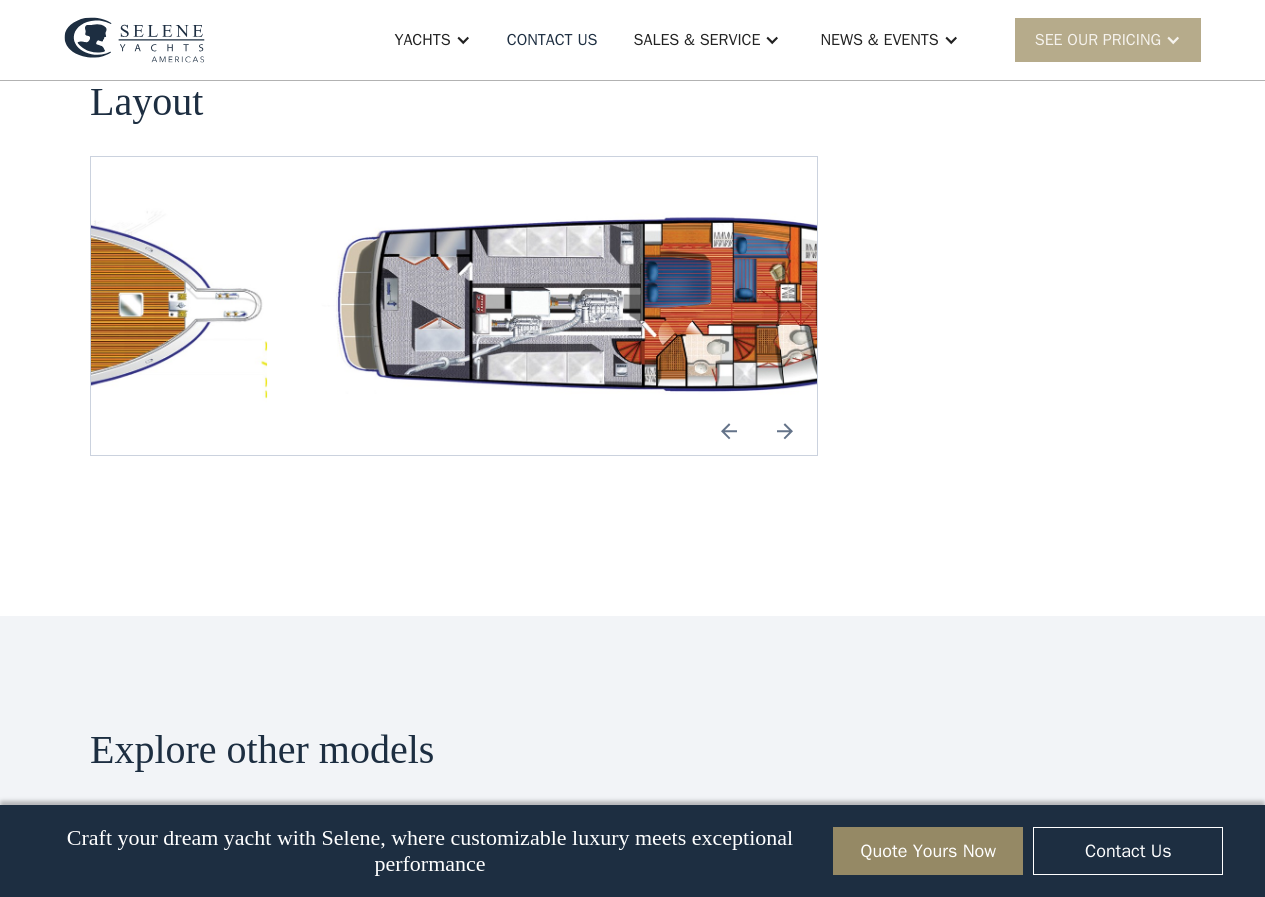 click at bounding box center (729, 431) 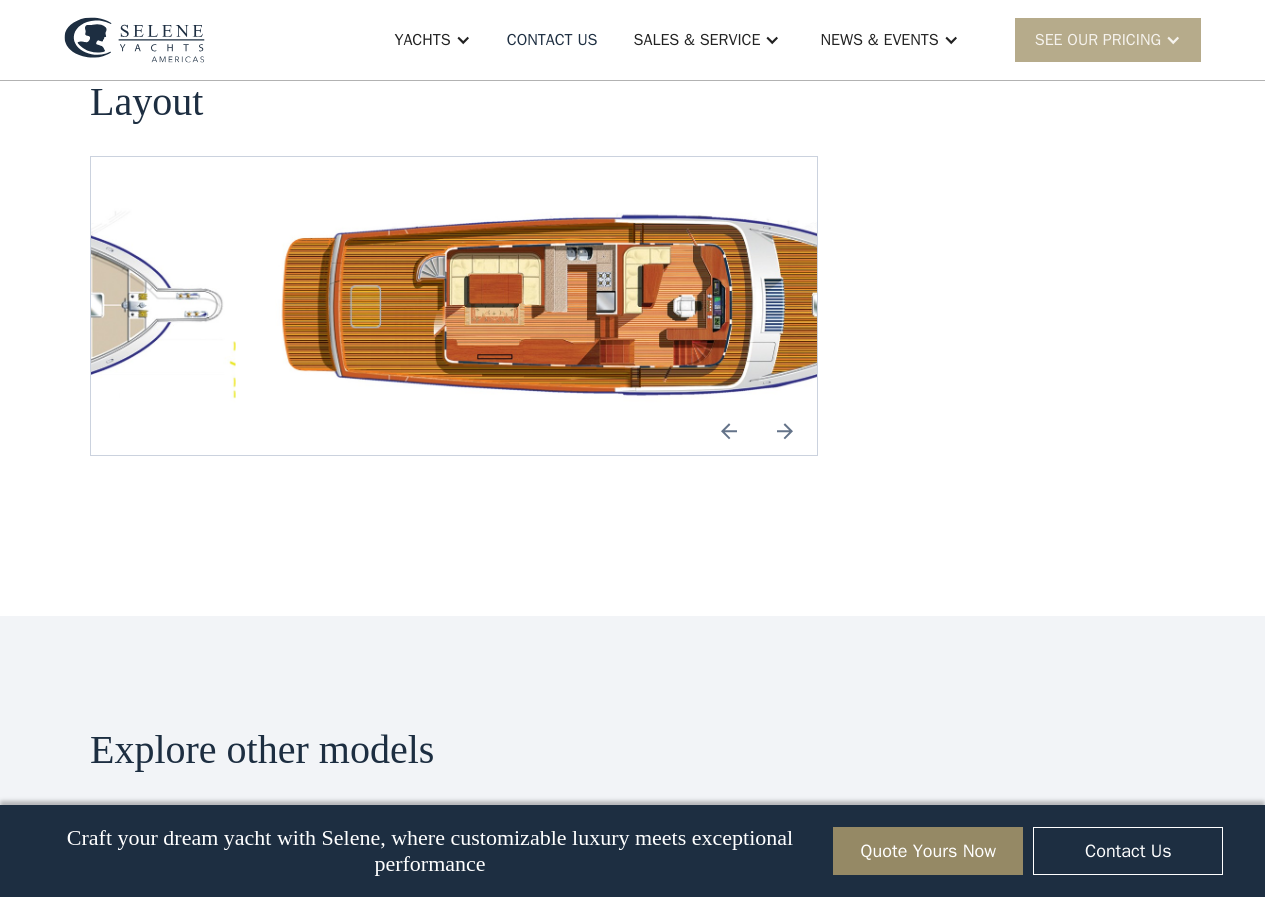 click at bounding box center [729, 431] 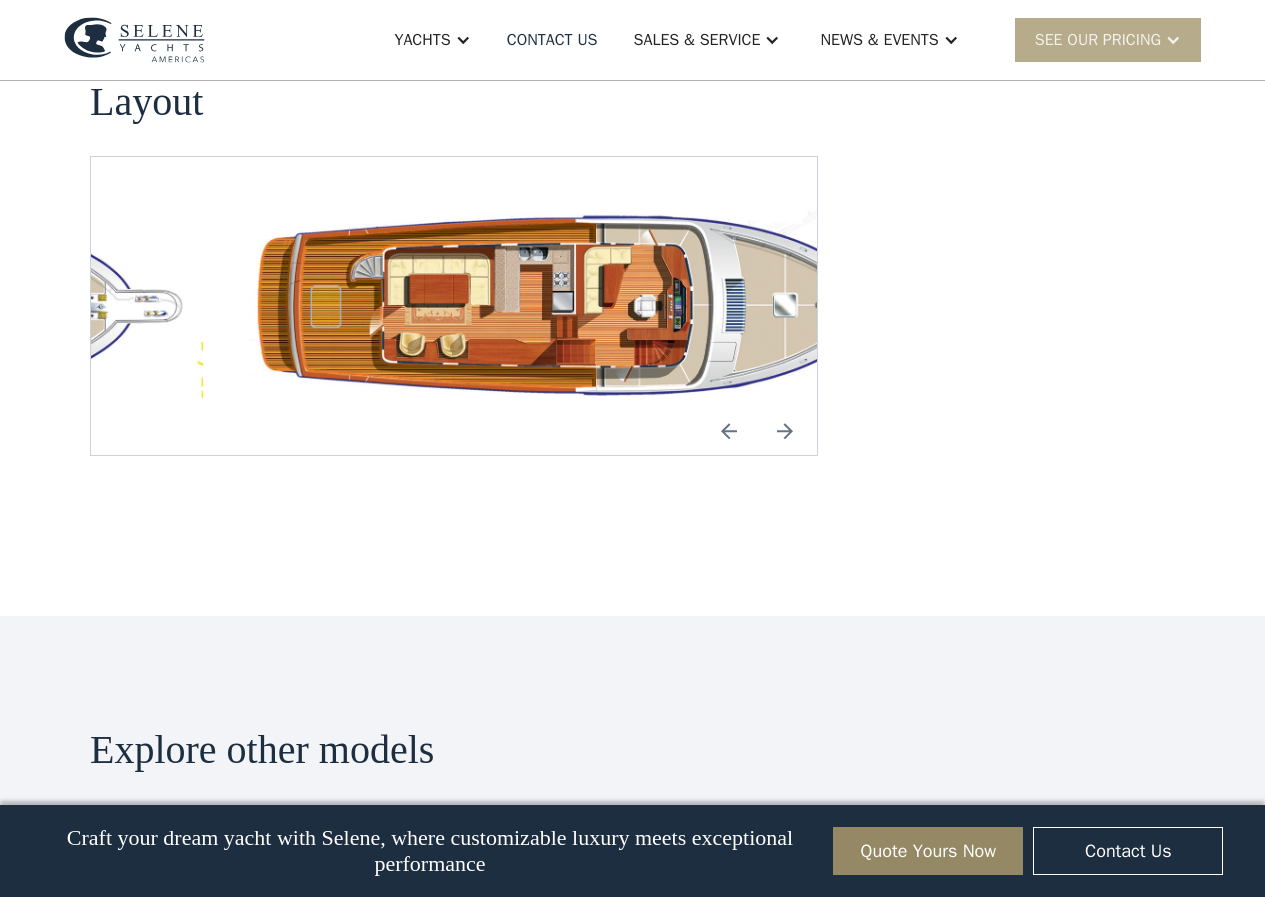 click at bounding box center [729, 431] 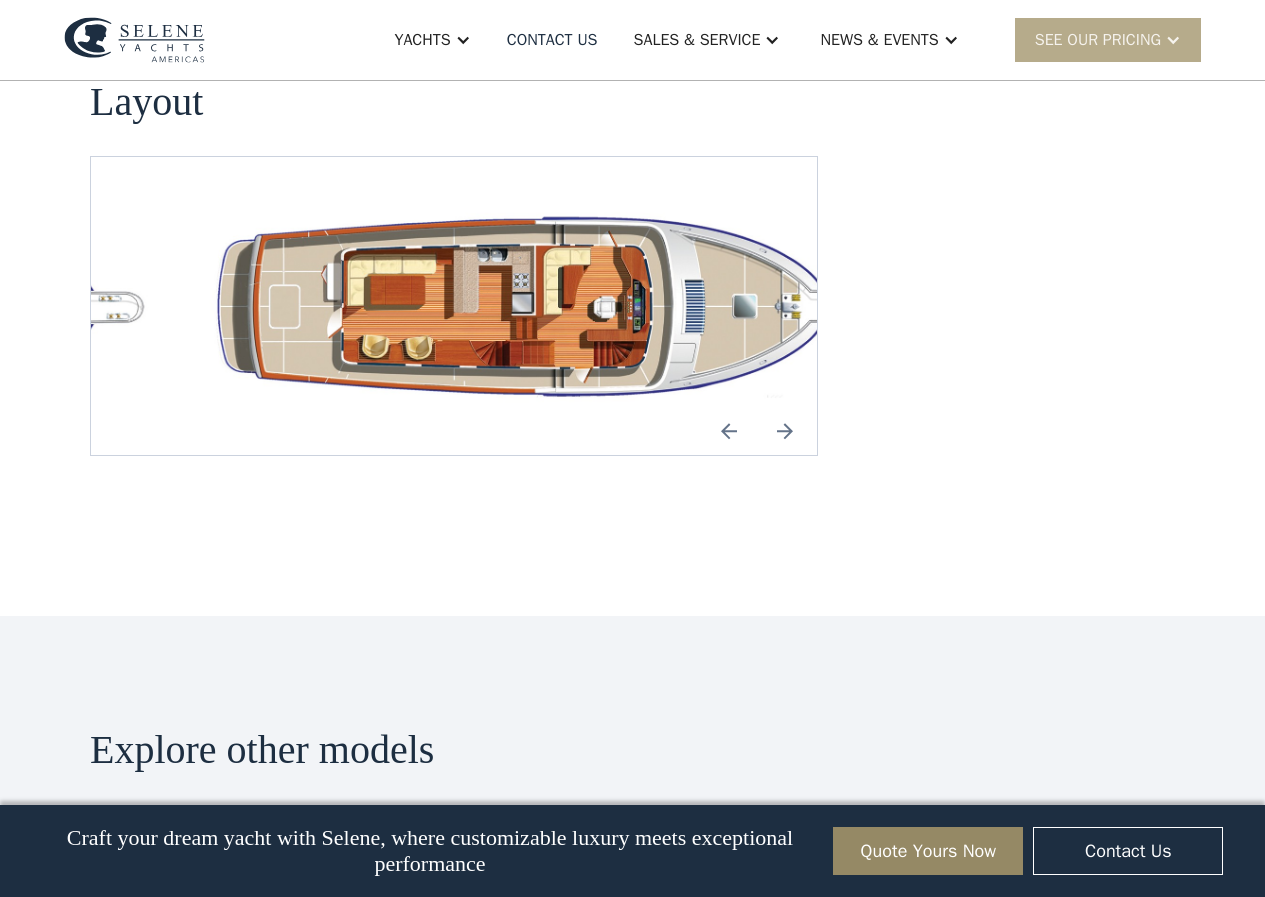 click at bounding box center [729, 431] 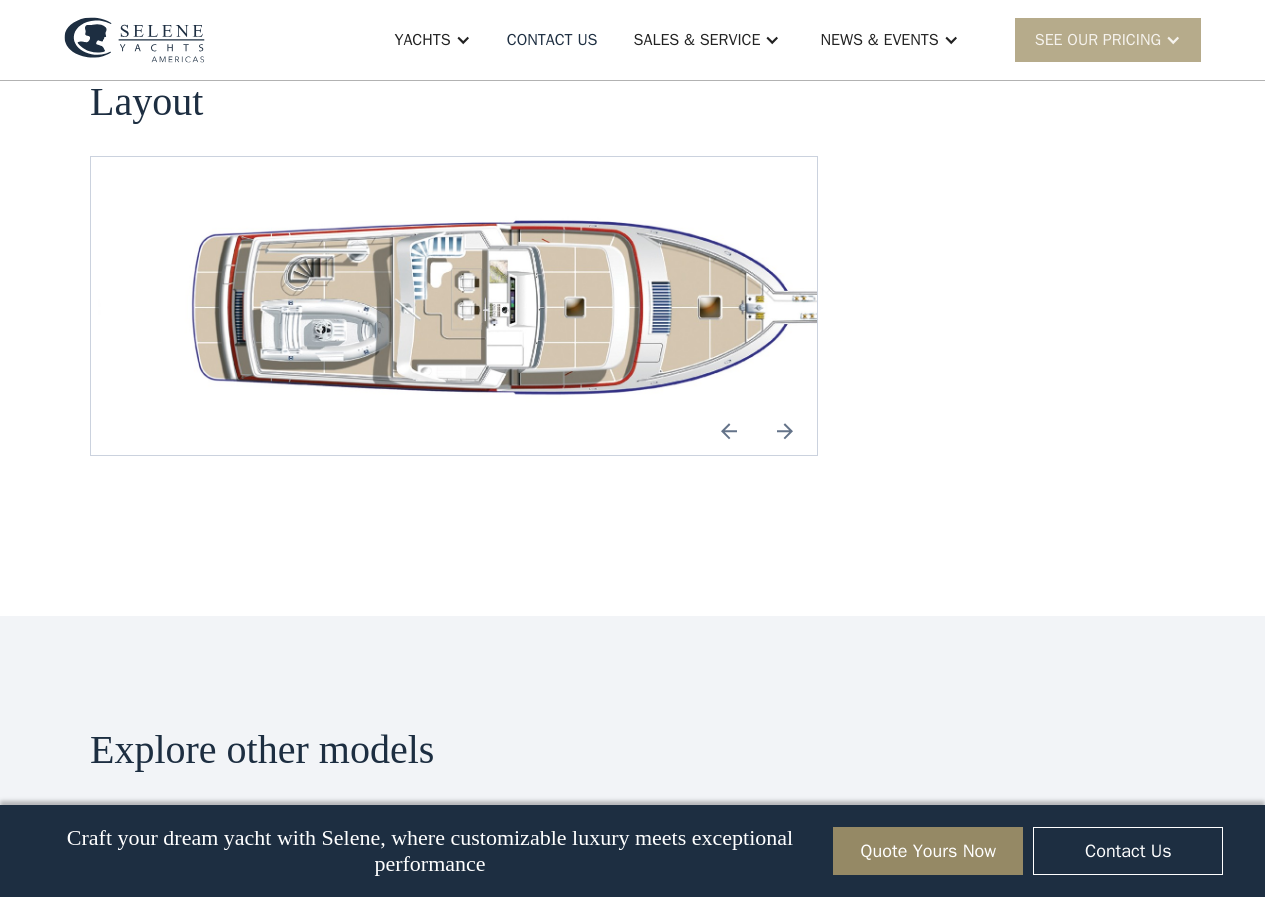 click at bounding box center [729, 431] 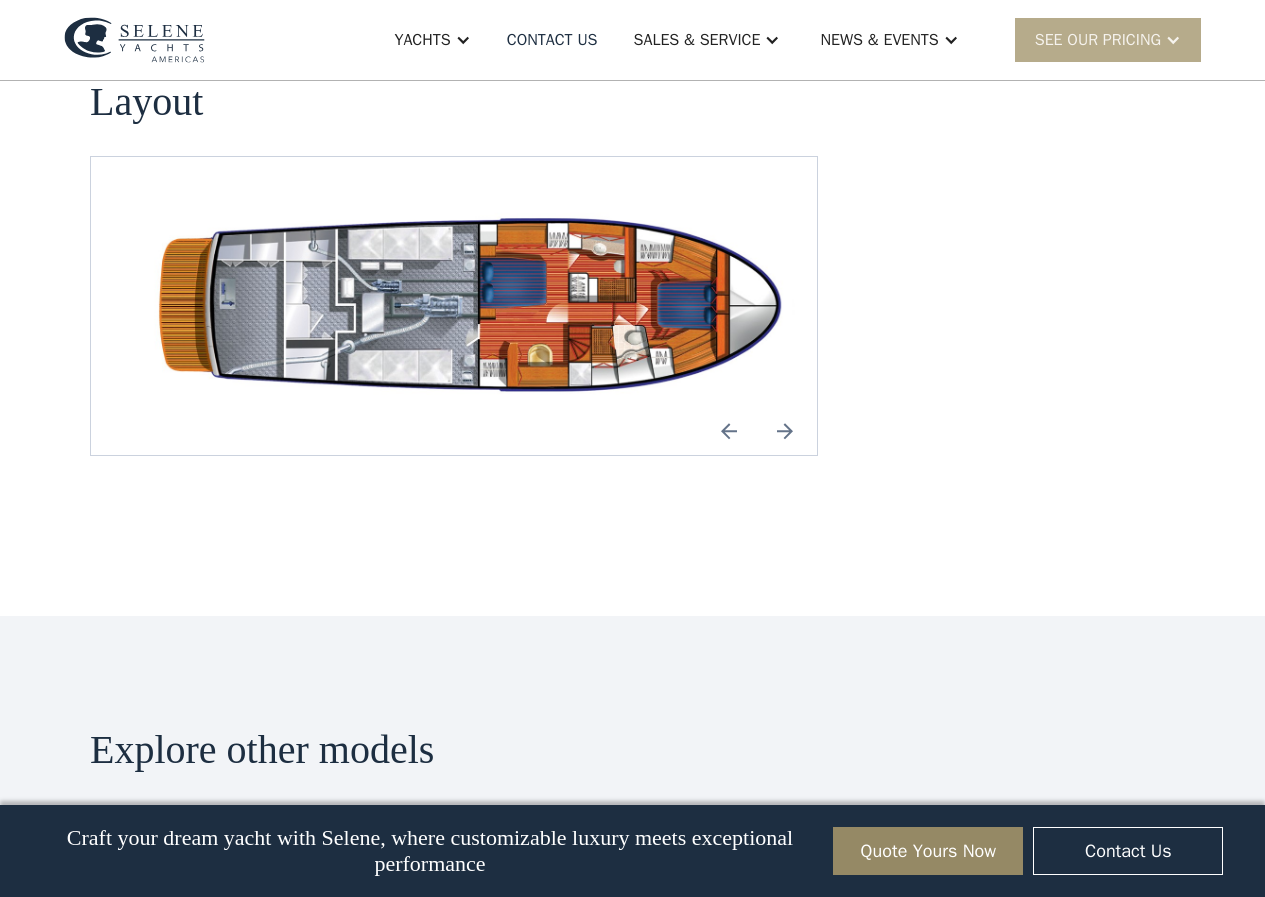 click at bounding box center [729, 431] 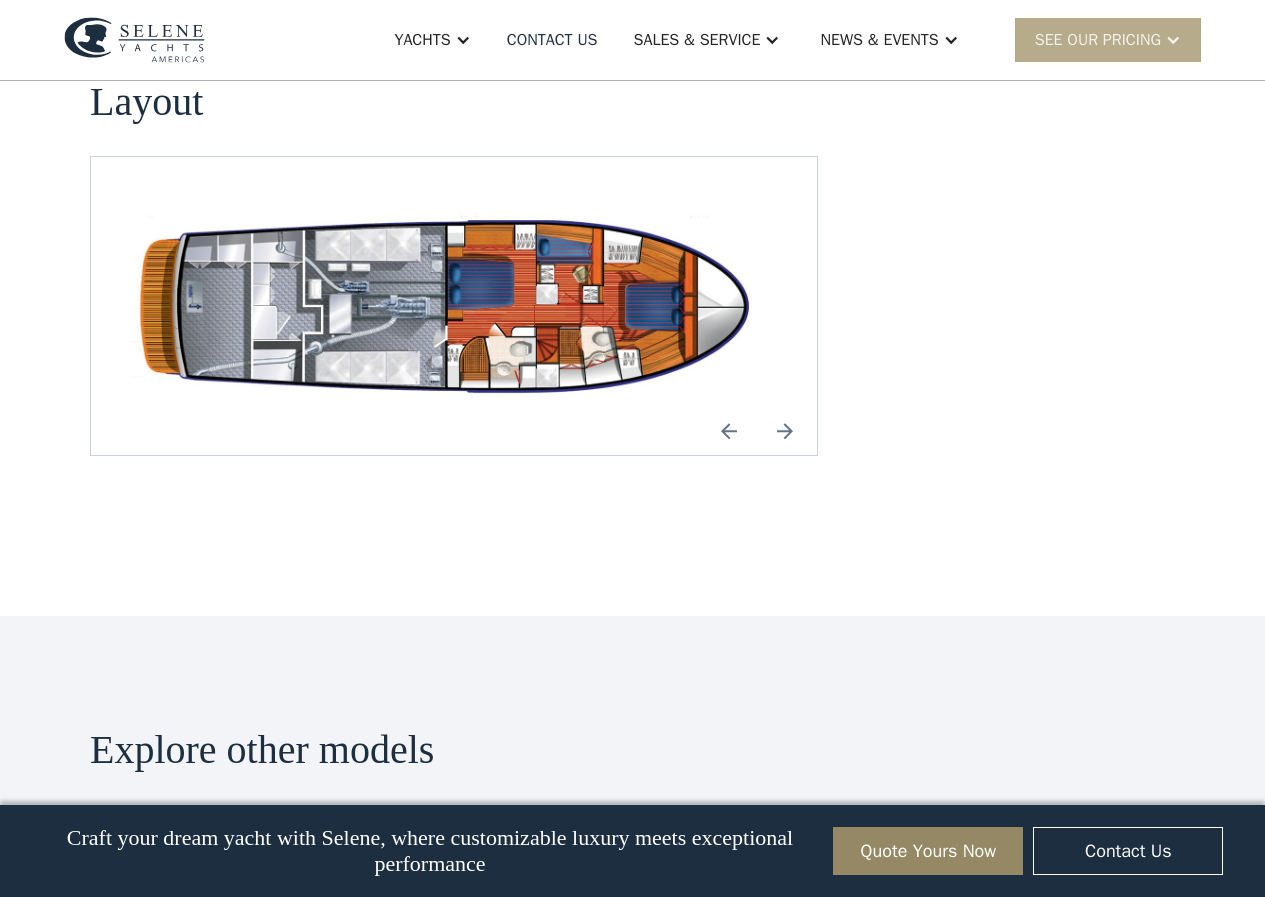 click at bounding box center (729, 431) 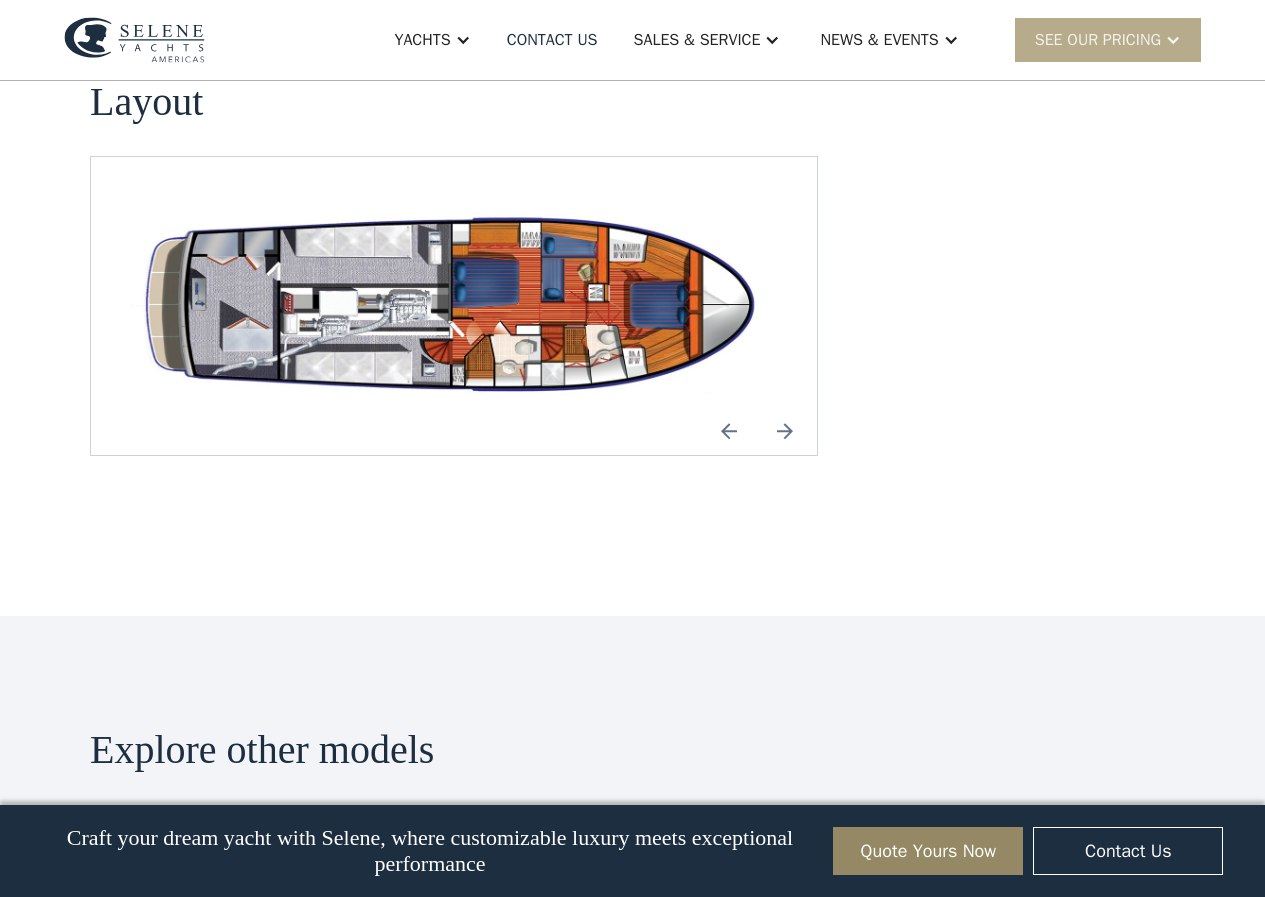 click at bounding box center (785, 431) 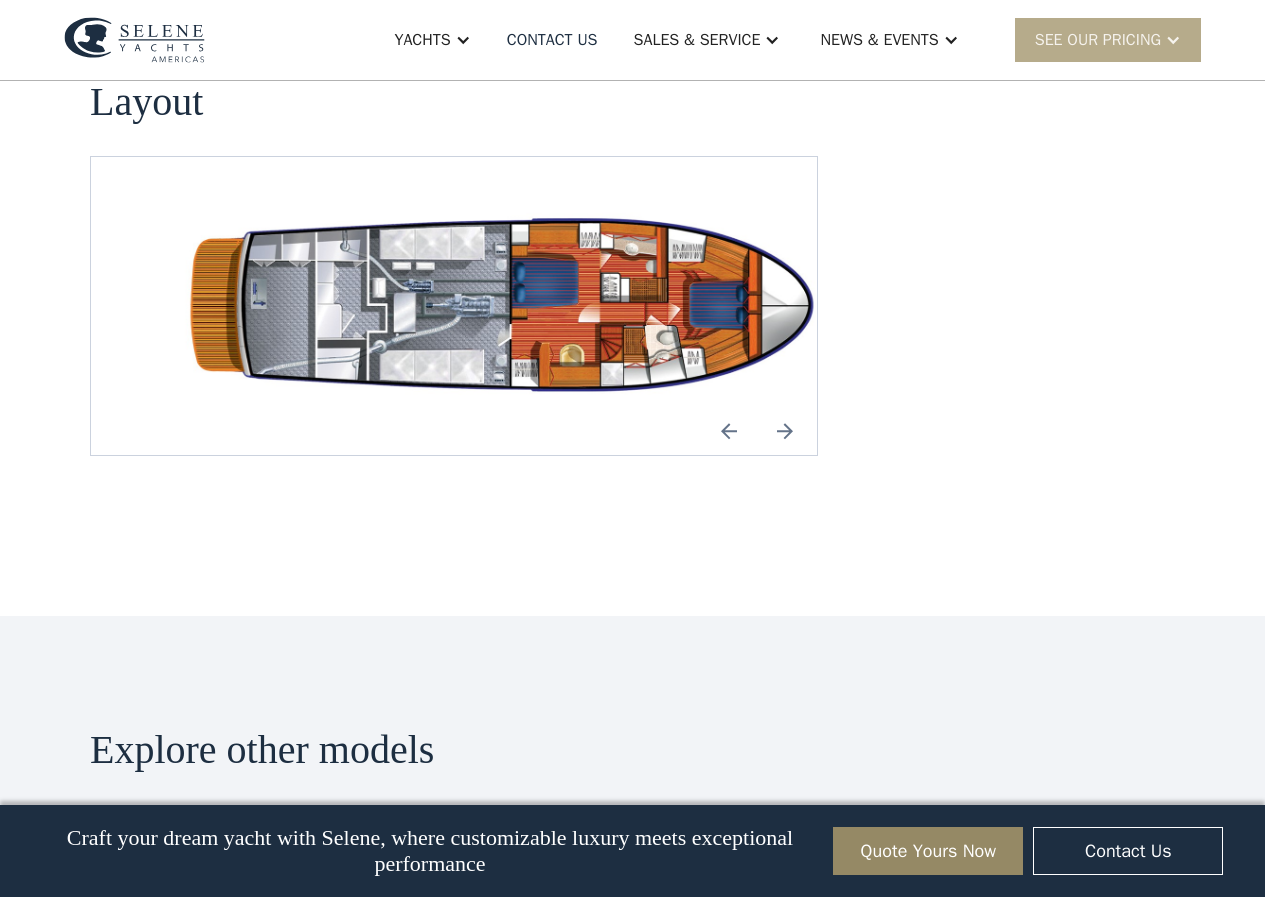 click at bounding box center [729, 431] 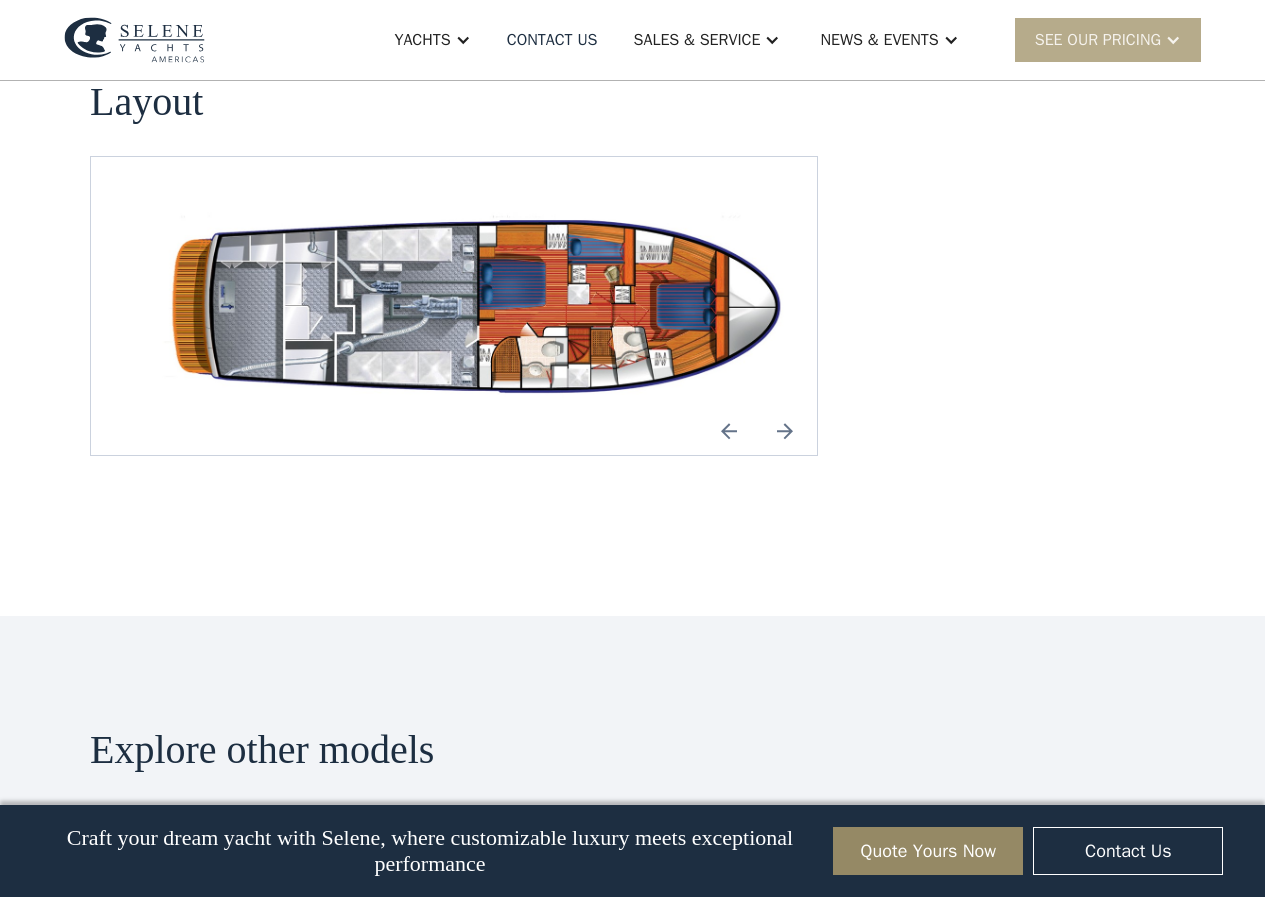 click at bounding box center [729, 431] 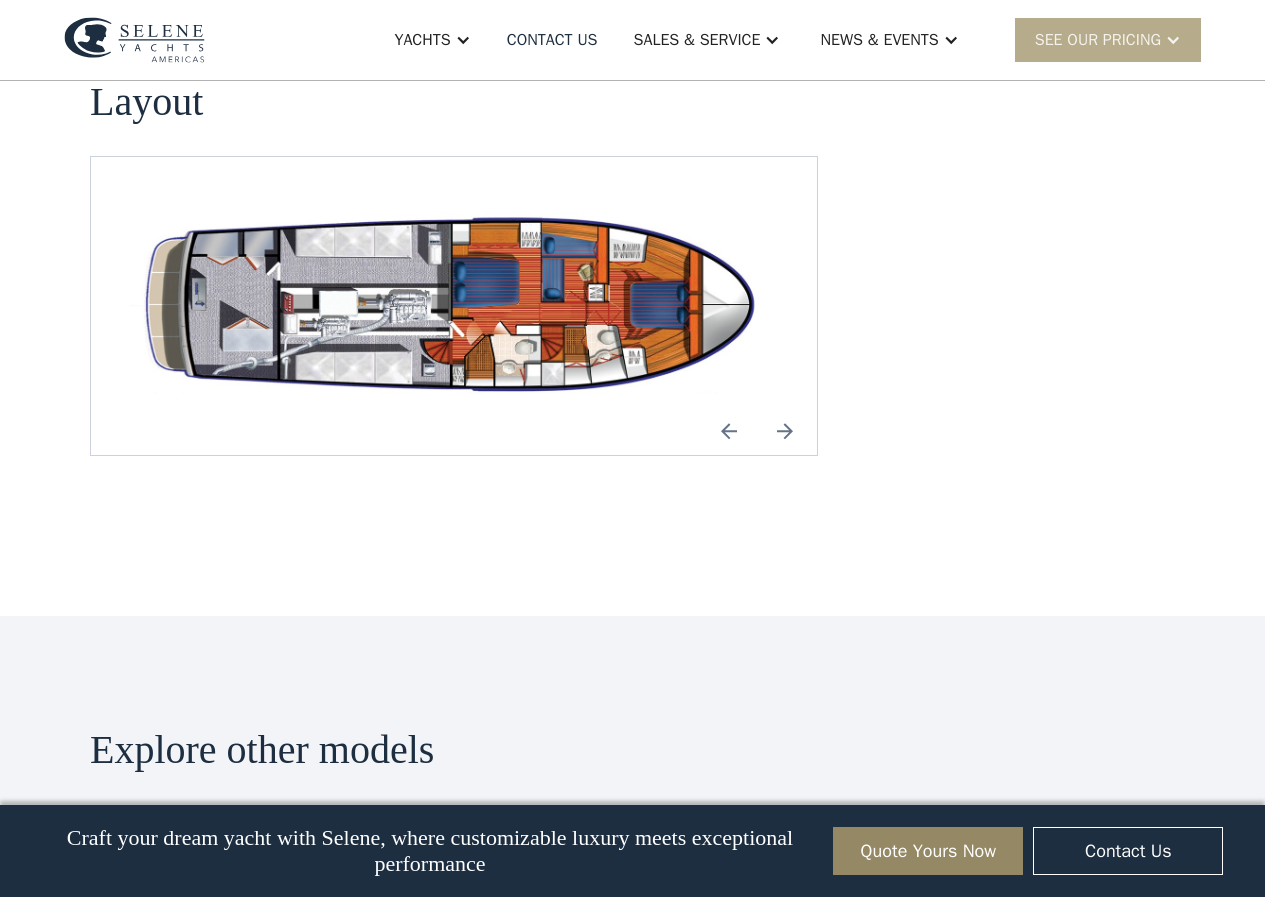 click at bounding box center (729, 431) 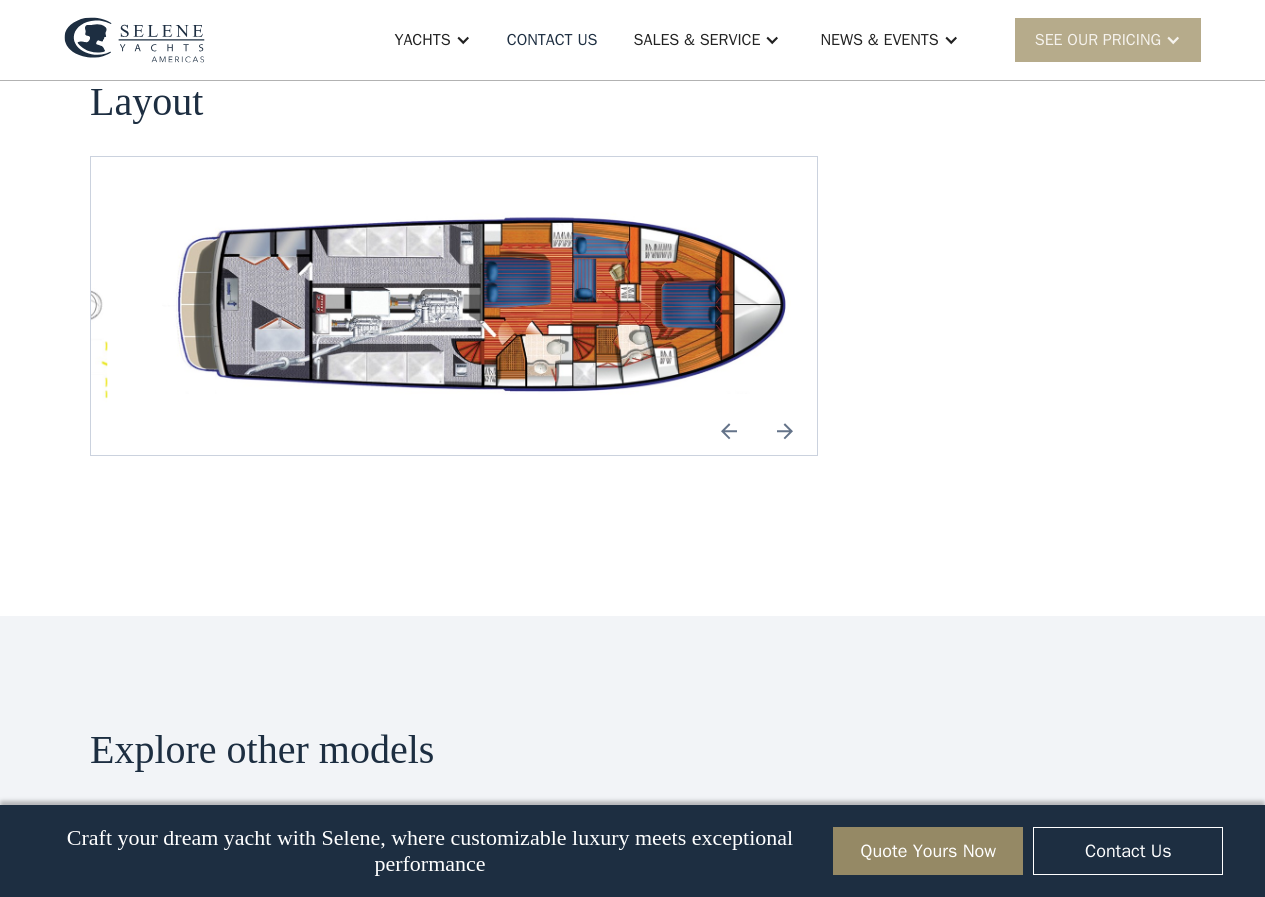 click at bounding box center [729, 431] 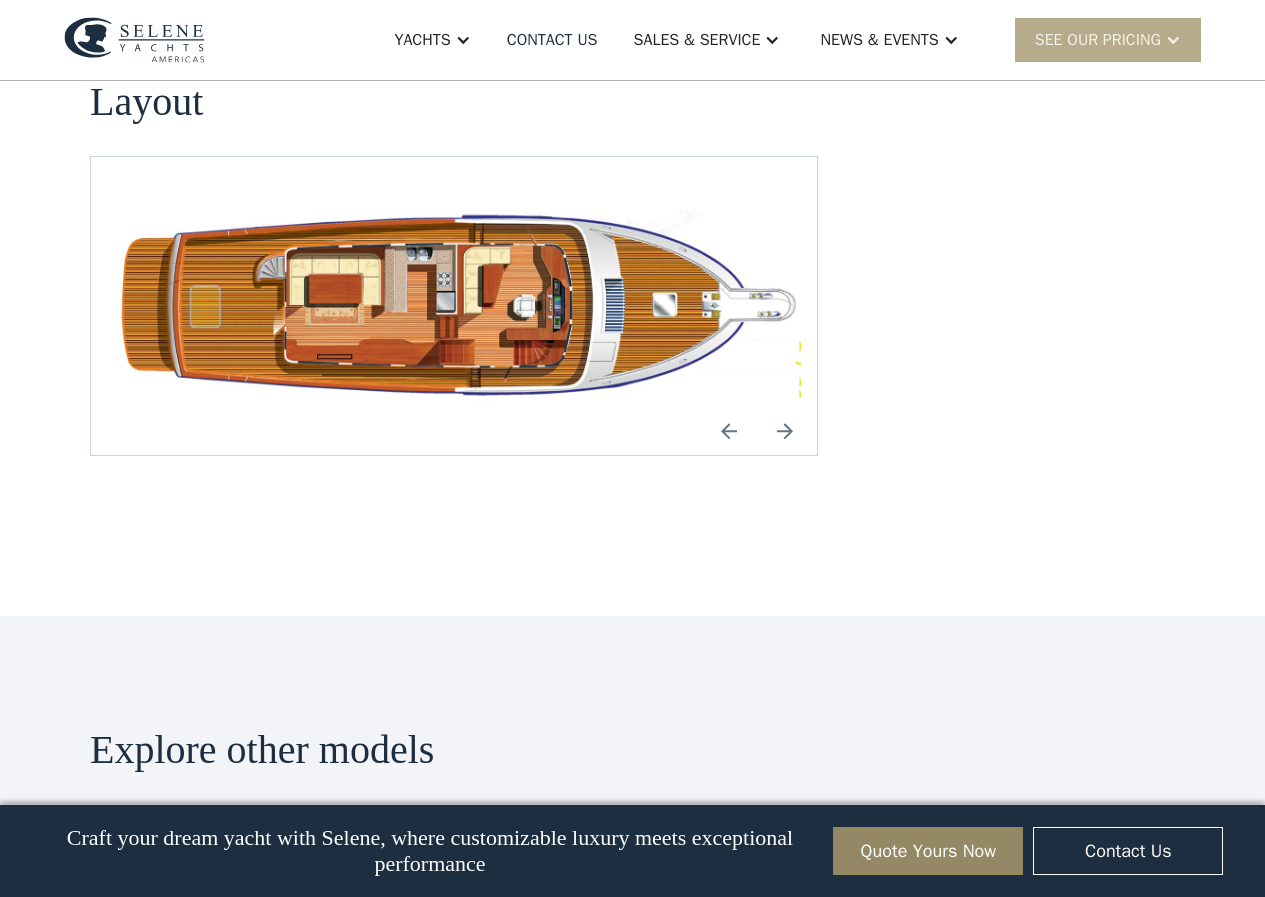 click at bounding box center [729, 431] 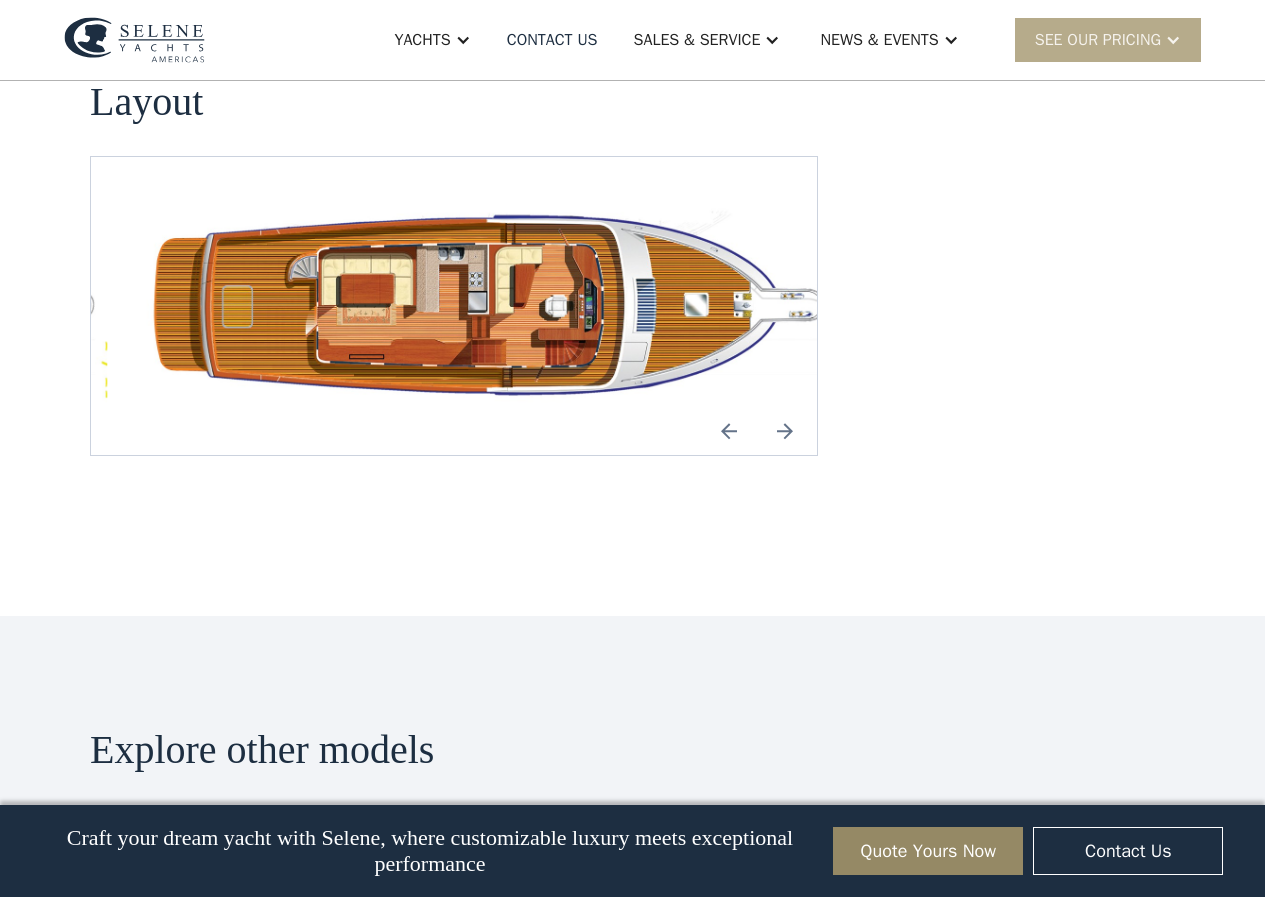 click at bounding box center [729, 431] 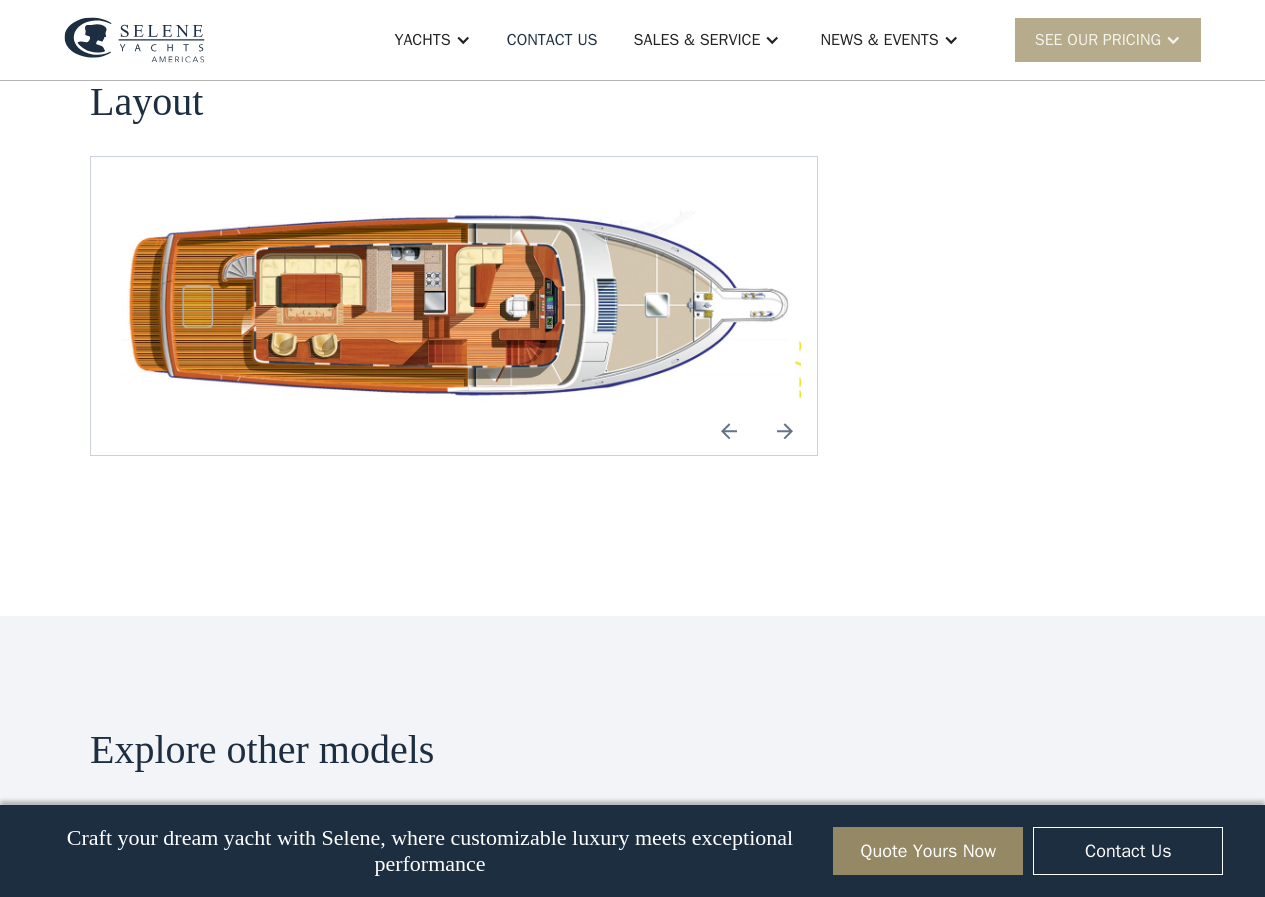 click at bounding box center (729, 431) 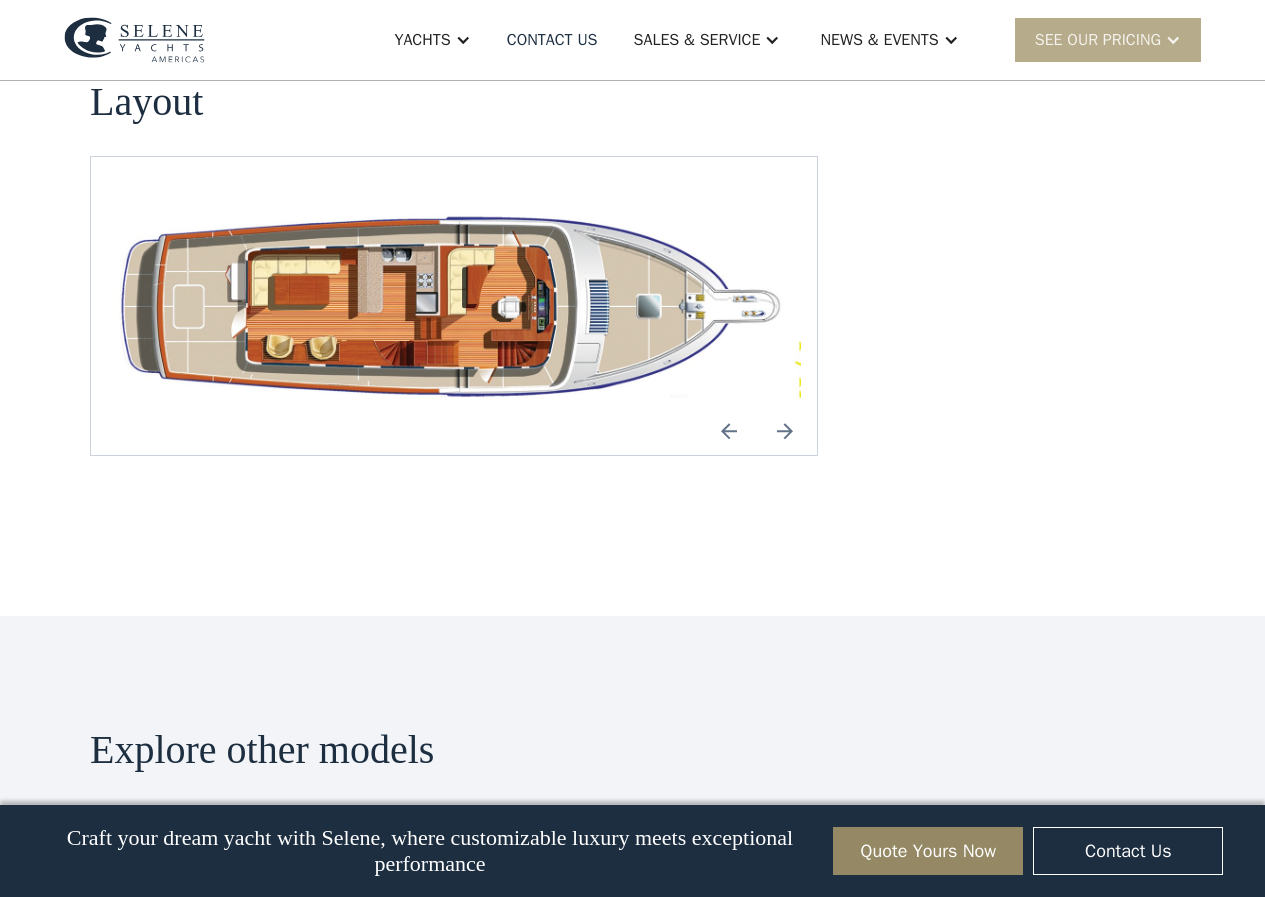 click at bounding box center [729, 431] 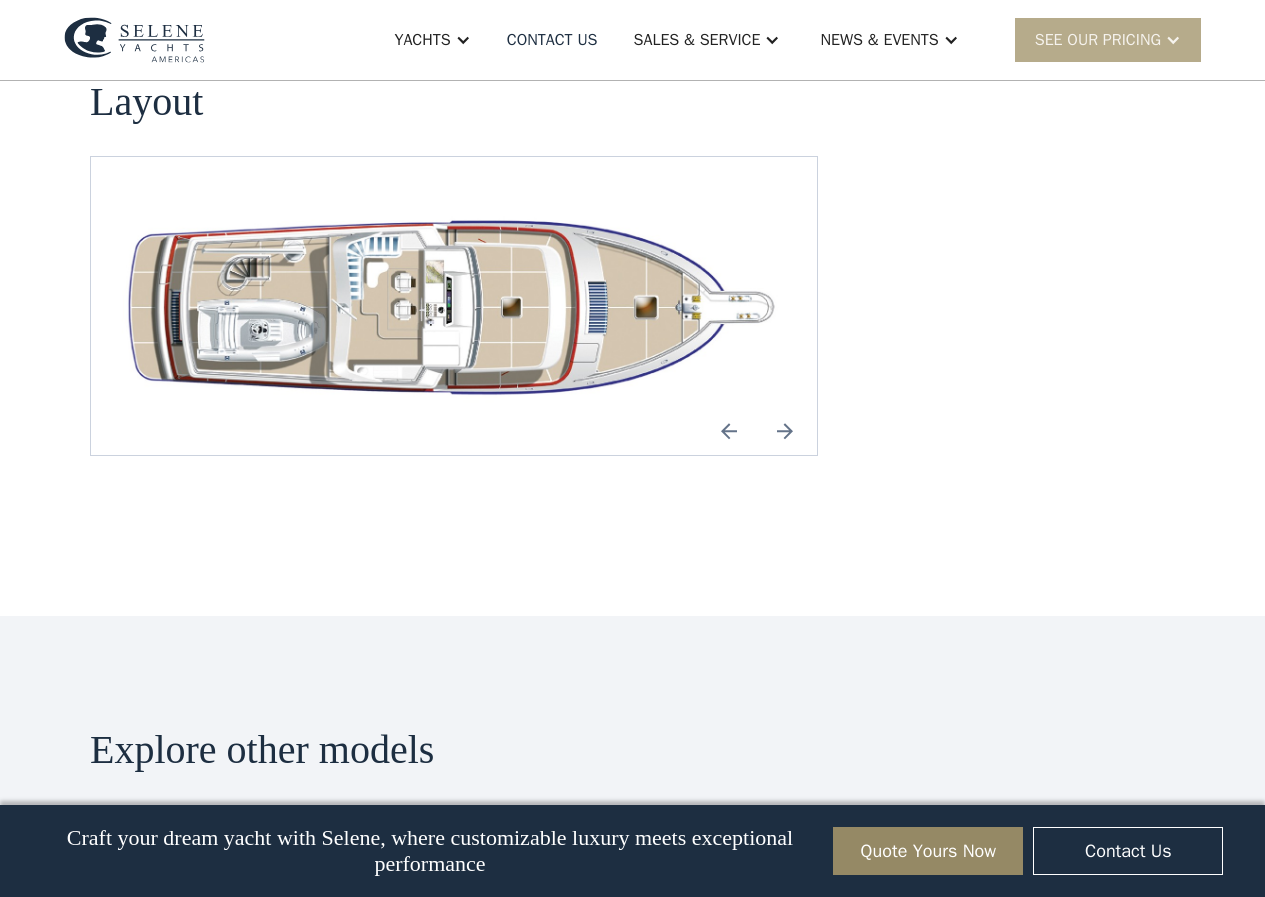 click at bounding box center (785, 431) 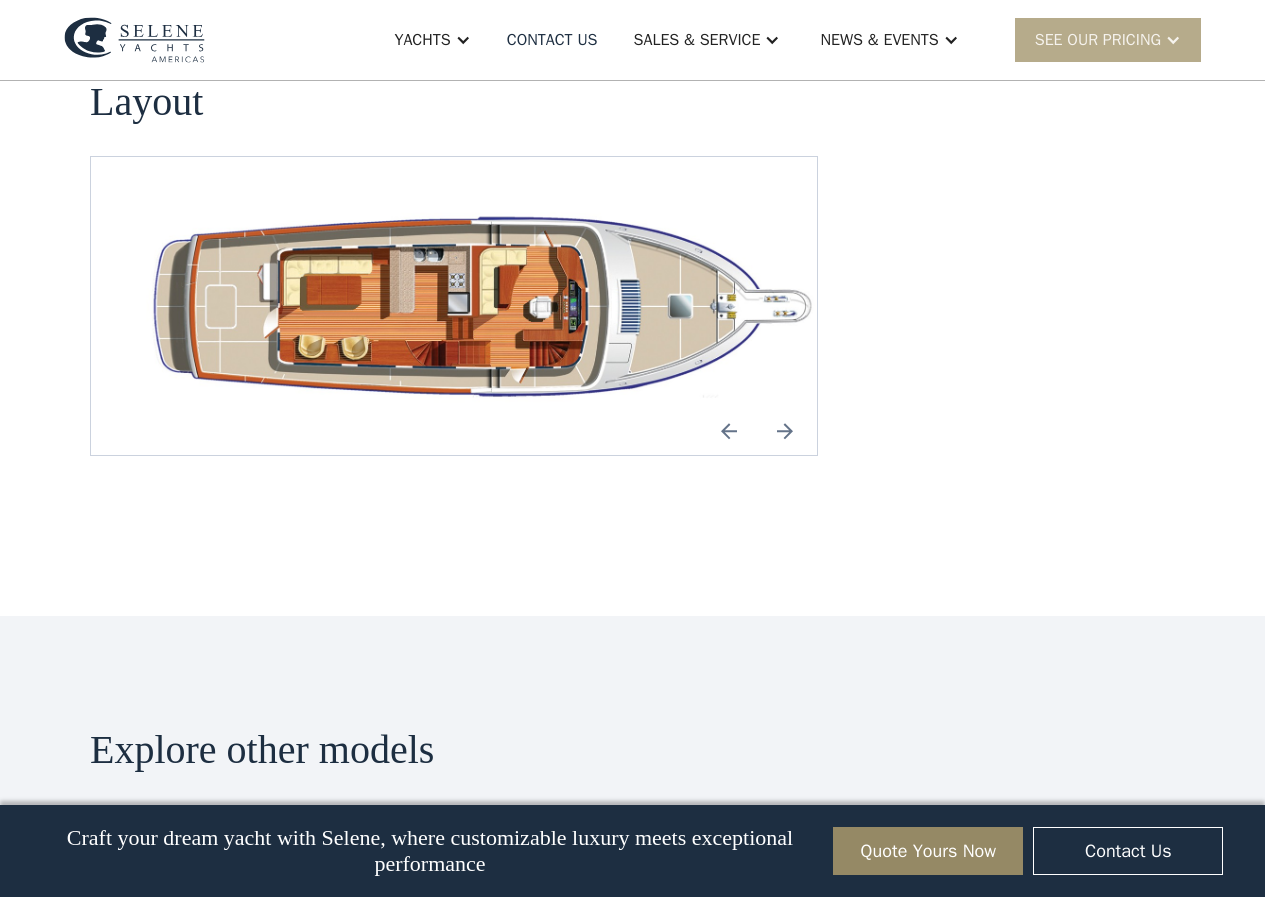 click at bounding box center [785, 431] 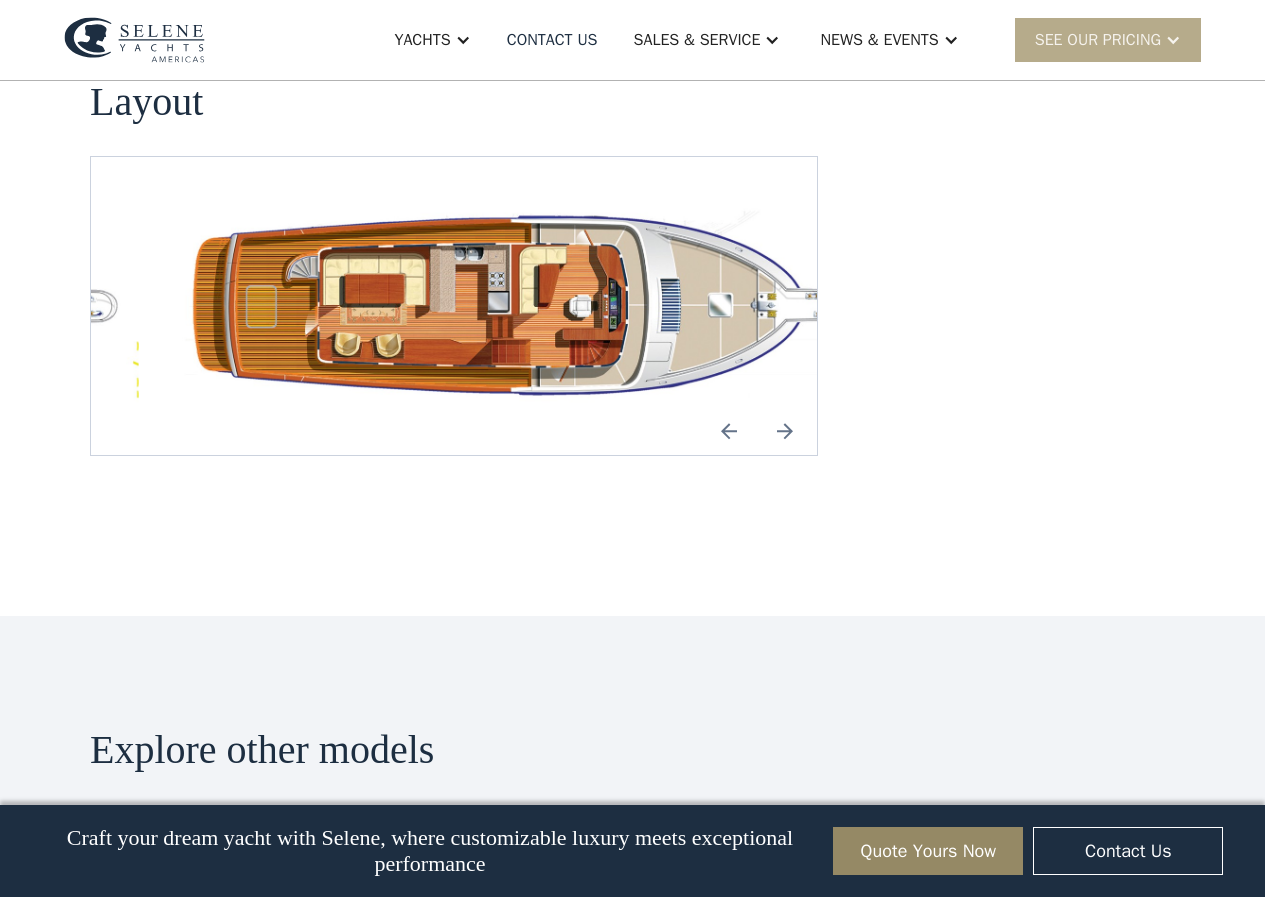 click at bounding box center [729, 431] 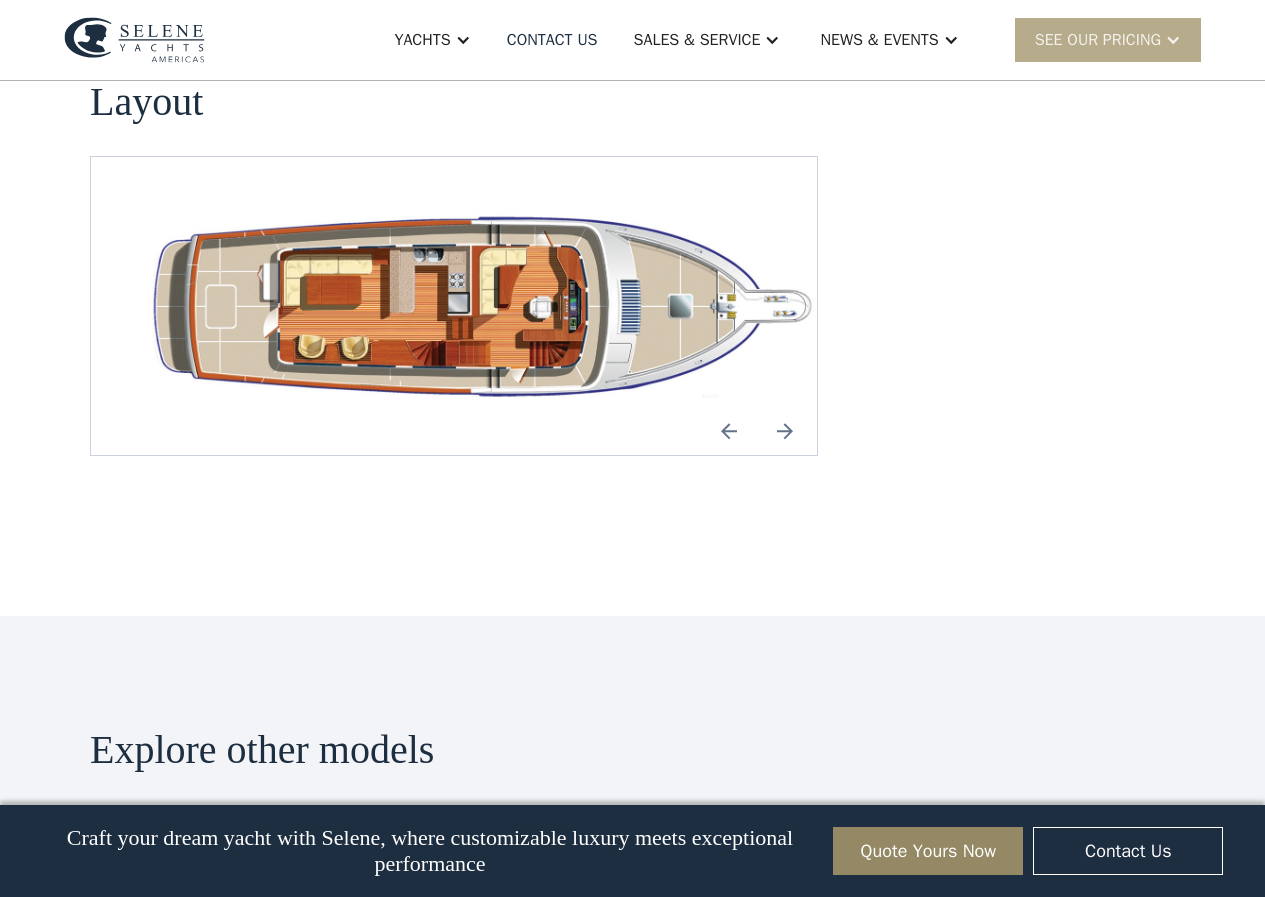 click at bounding box center [785, 431] 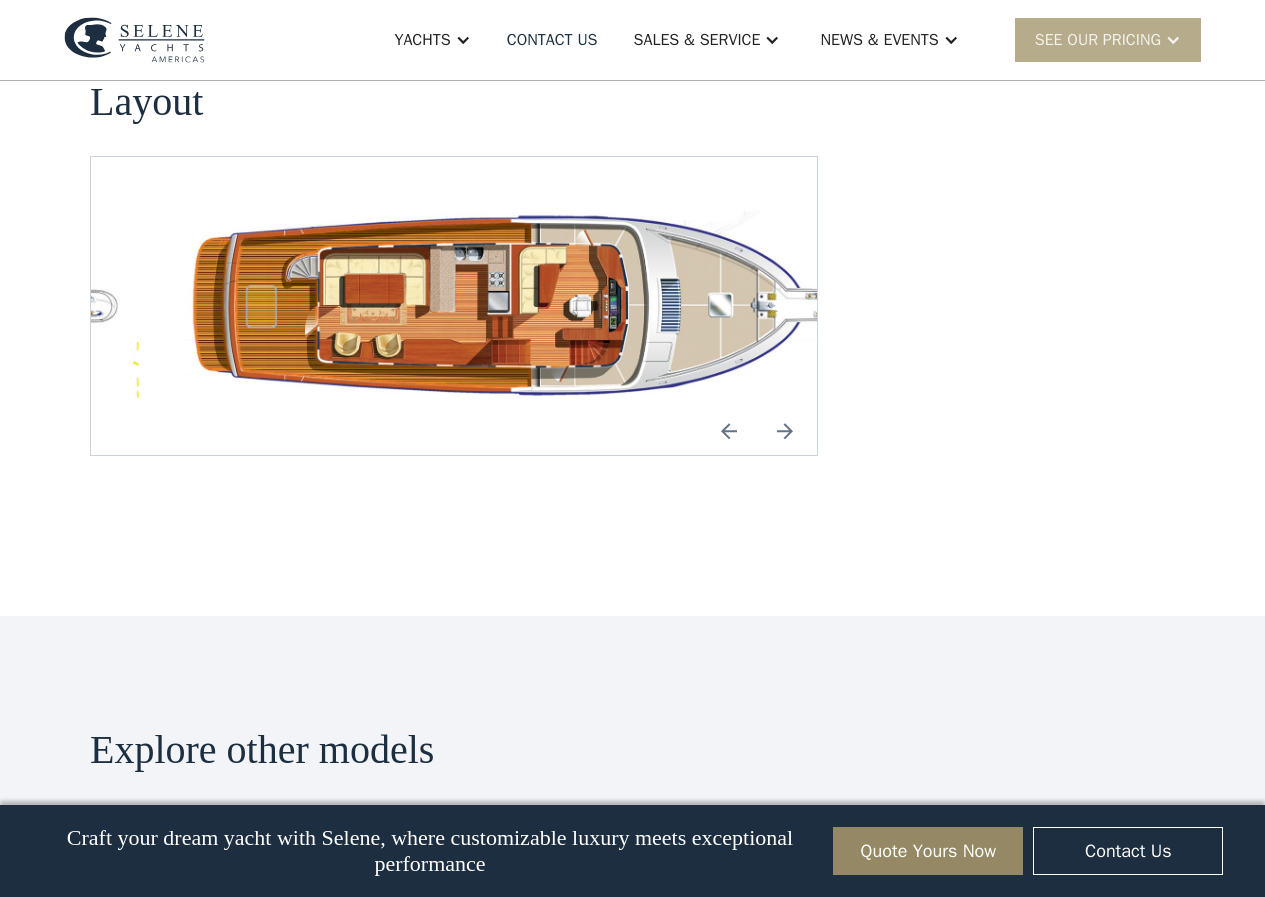 click at bounding box center [785, 431] 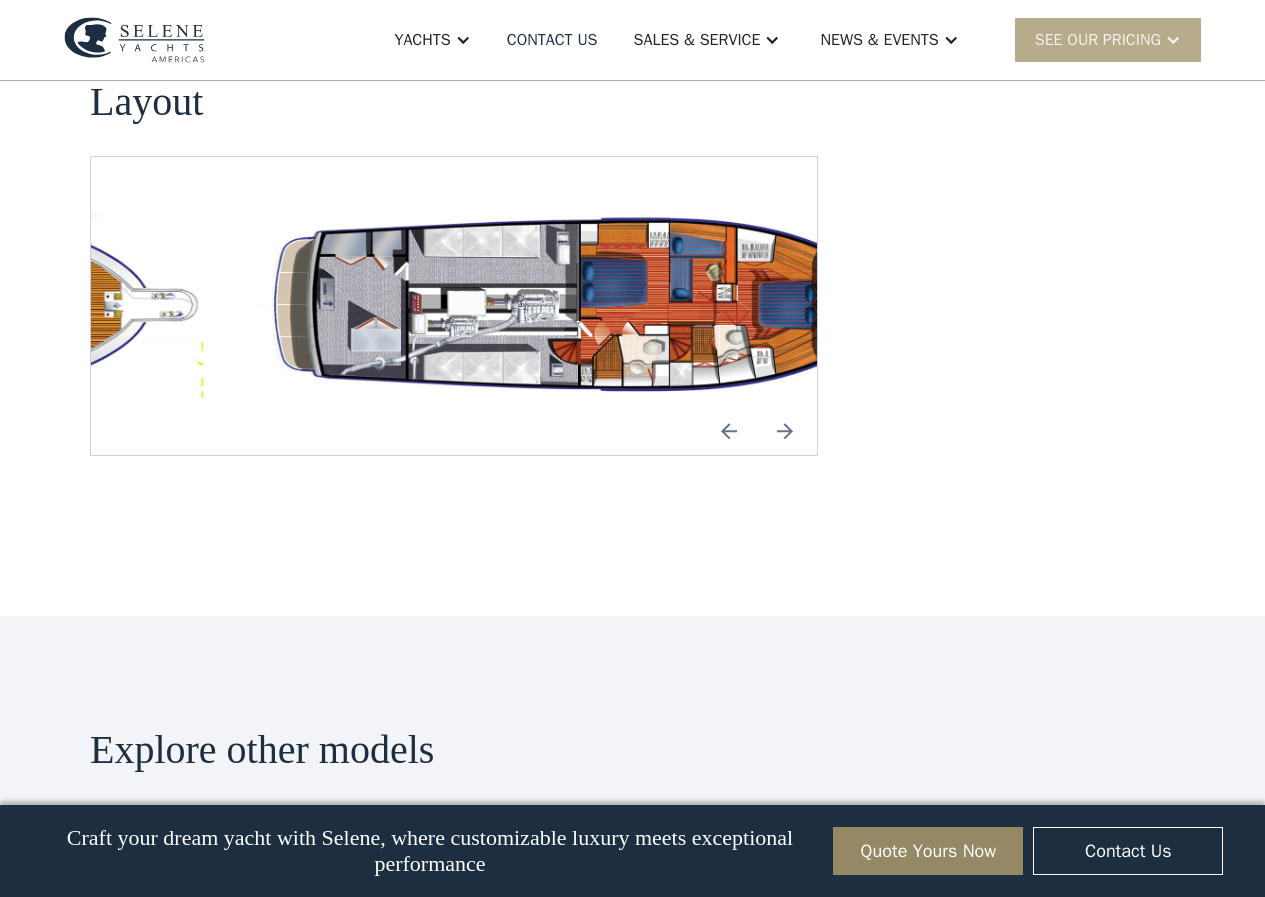 click at bounding box center [785, 431] 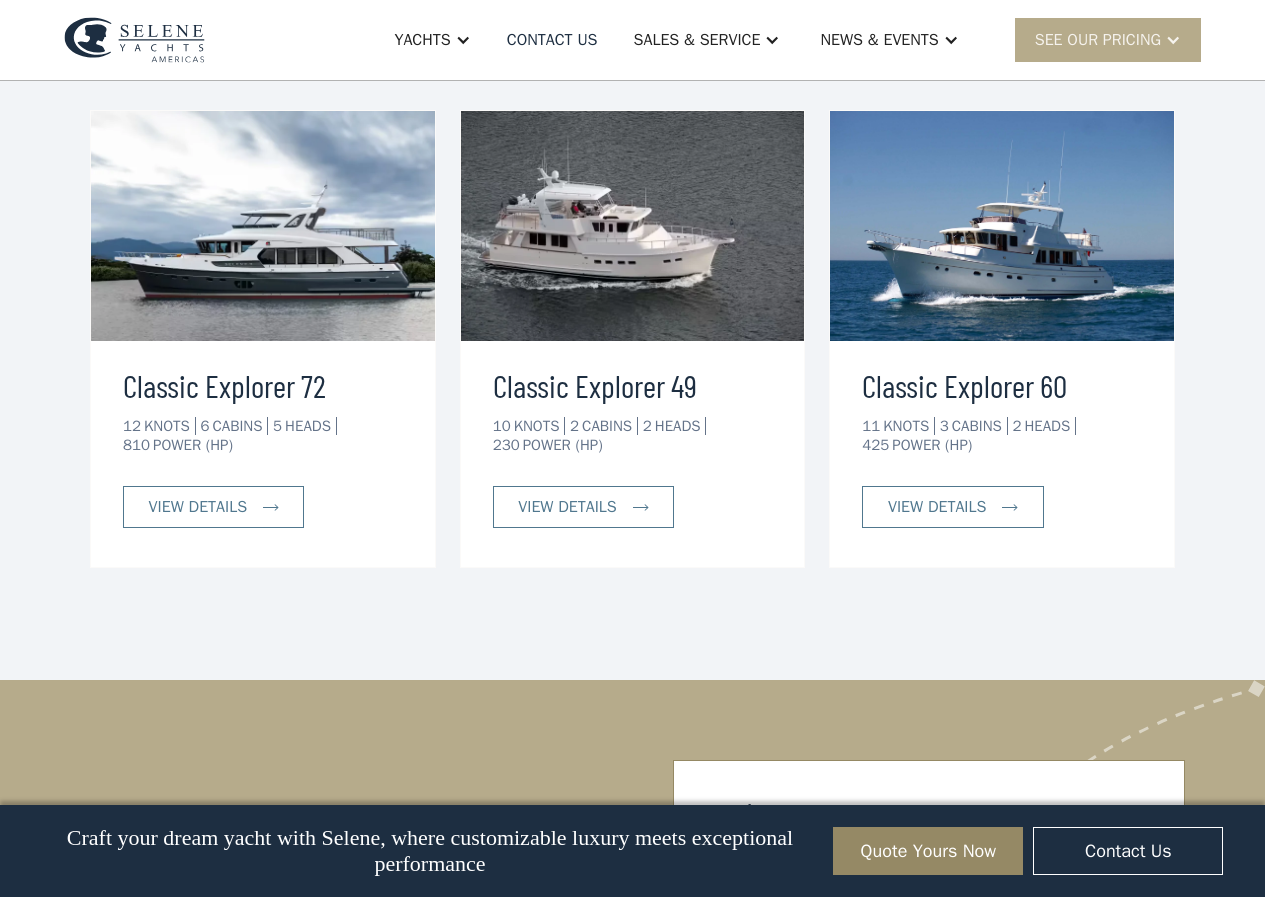 scroll, scrollTop: 4188, scrollLeft: 0, axis: vertical 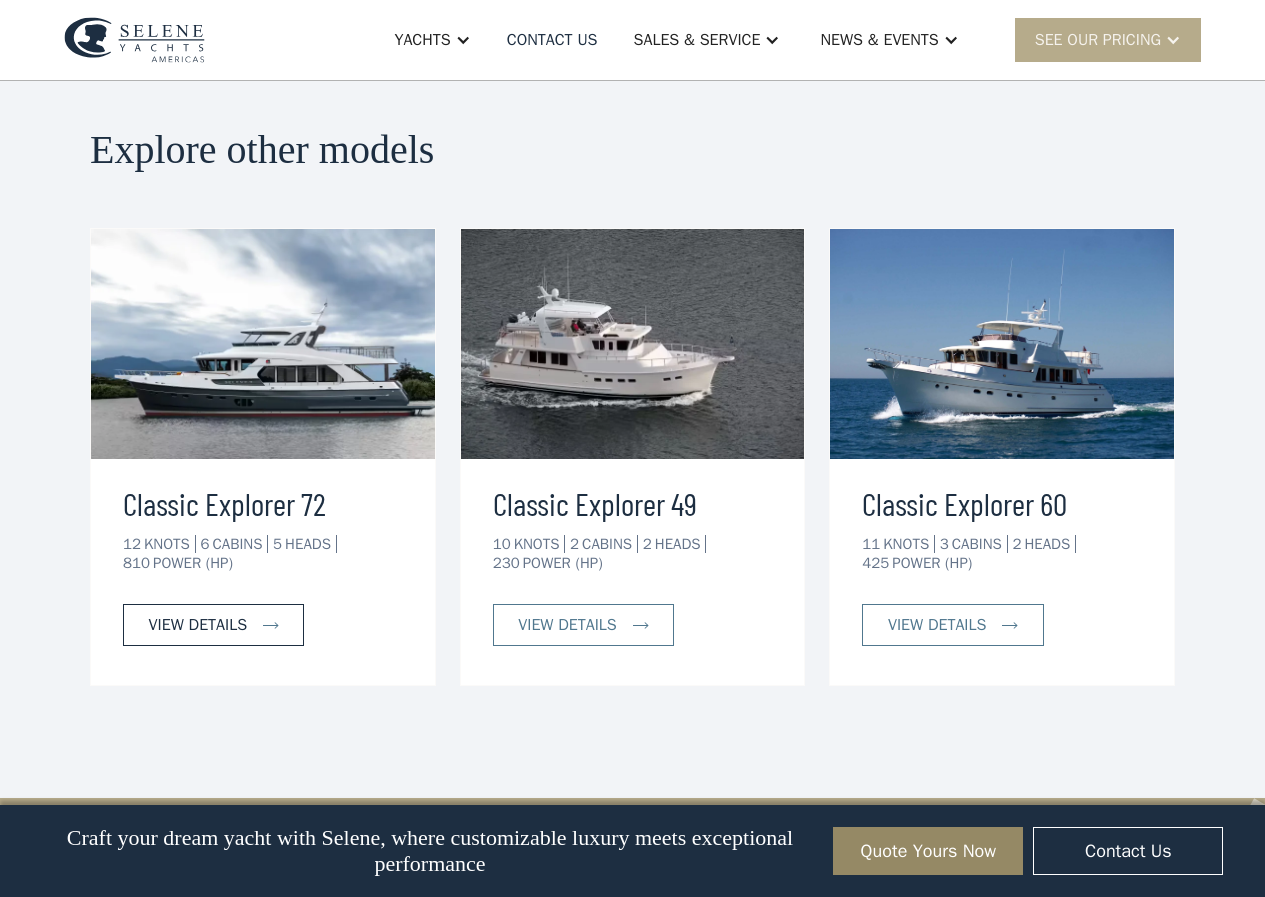 click on "view details" at bounding box center [198, 625] 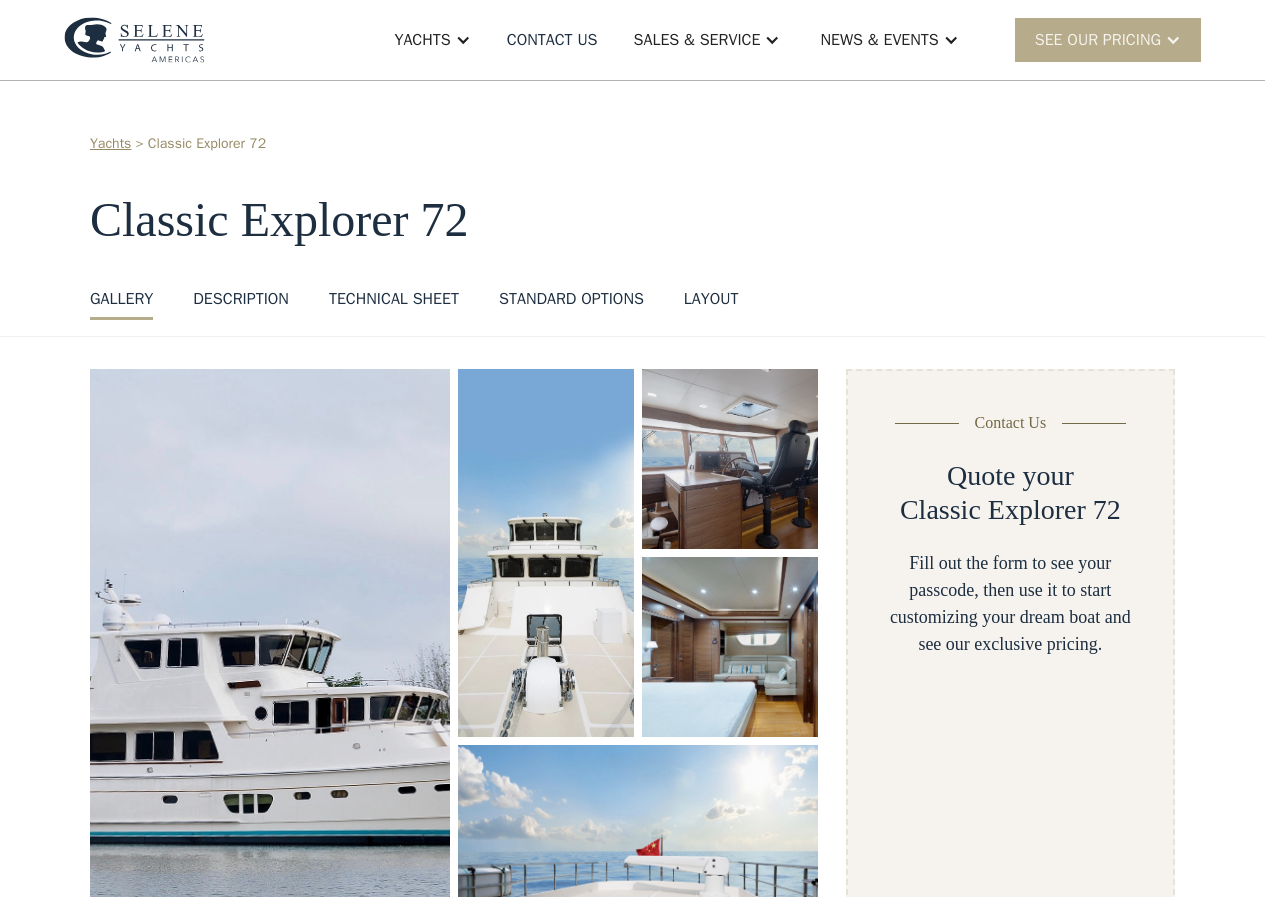 click at bounding box center [270, 677] 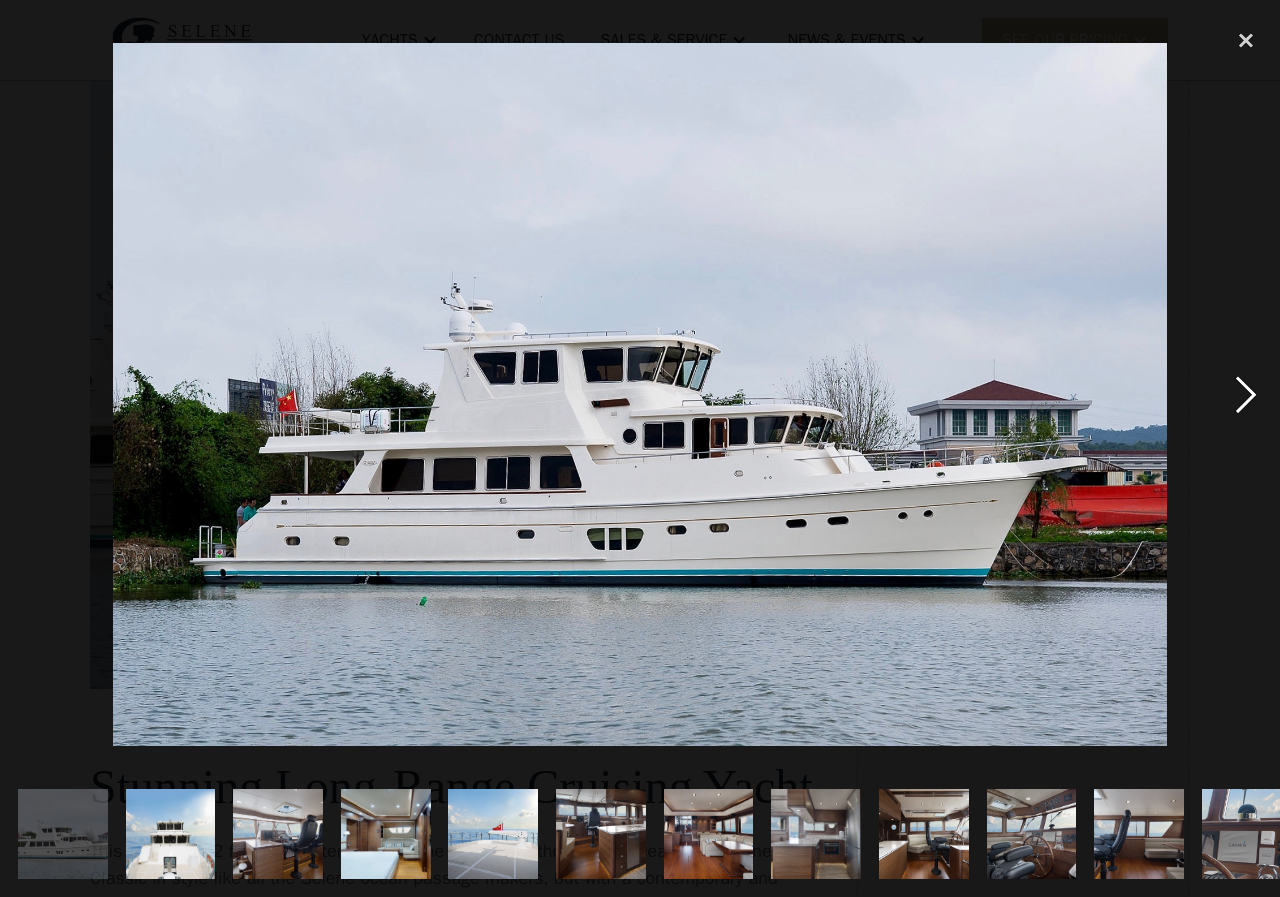 scroll, scrollTop: 300, scrollLeft: 0, axis: vertical 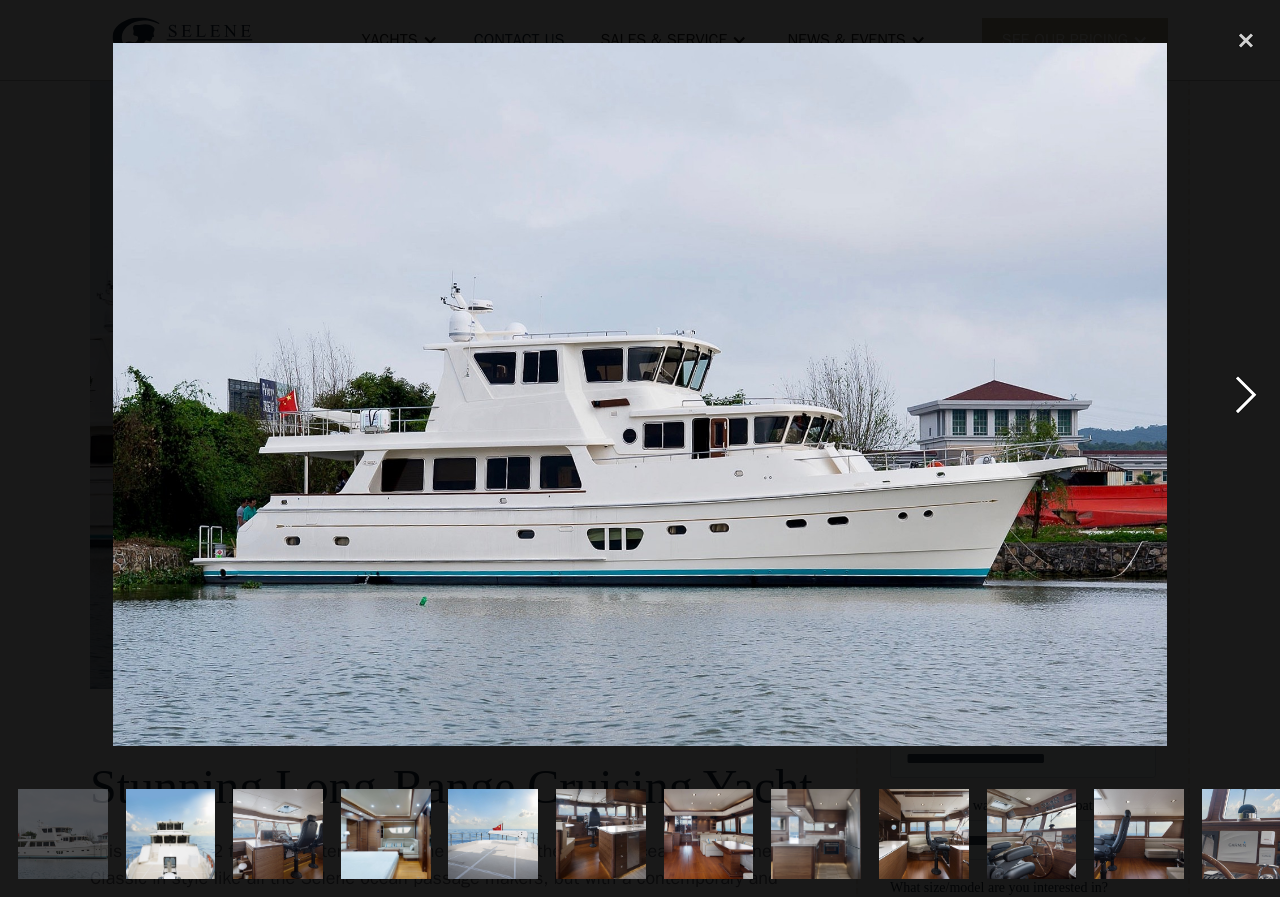 click at bounding box center [1246, 394] 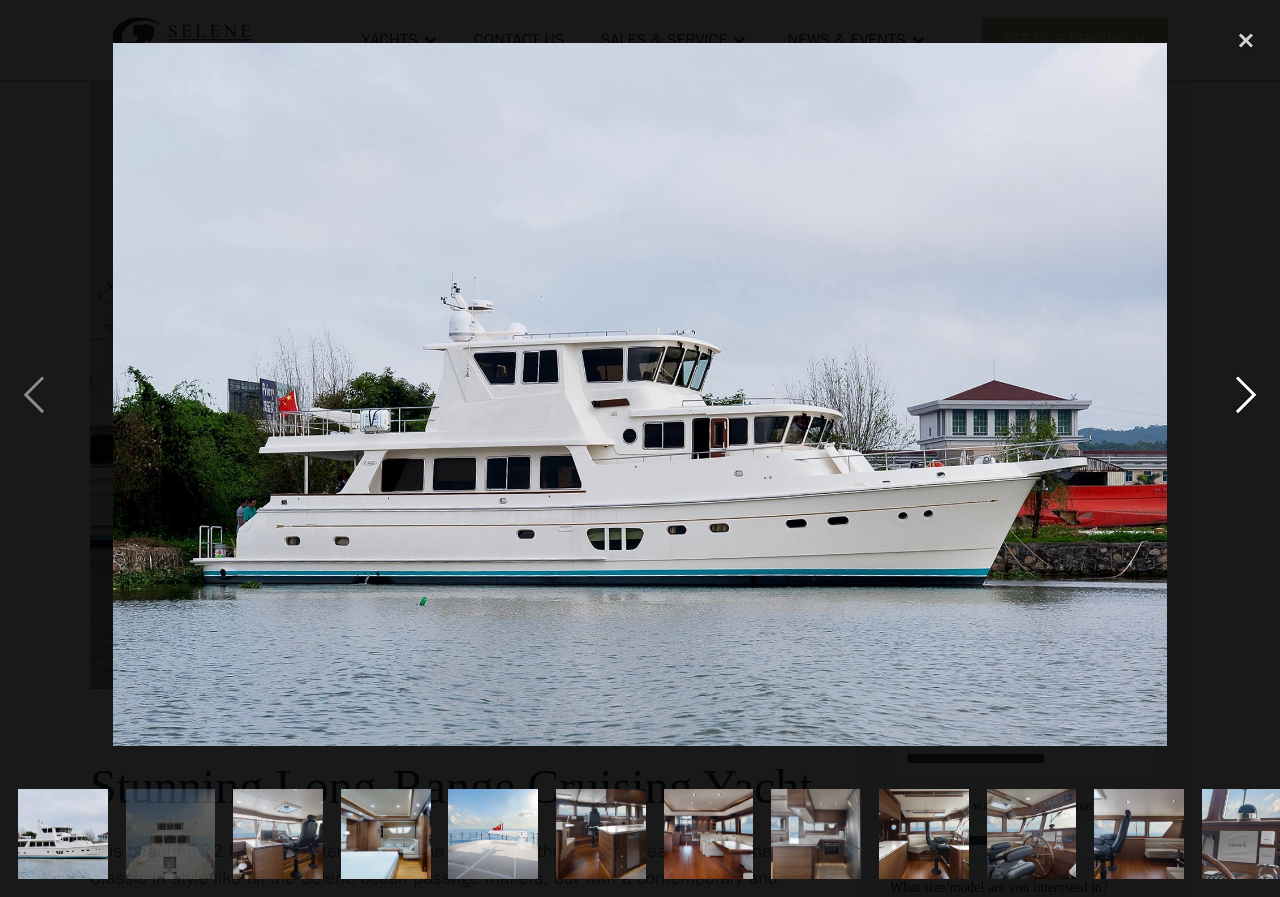 scroll, scrollTop: 0, scrollLeft: 0, axis: both 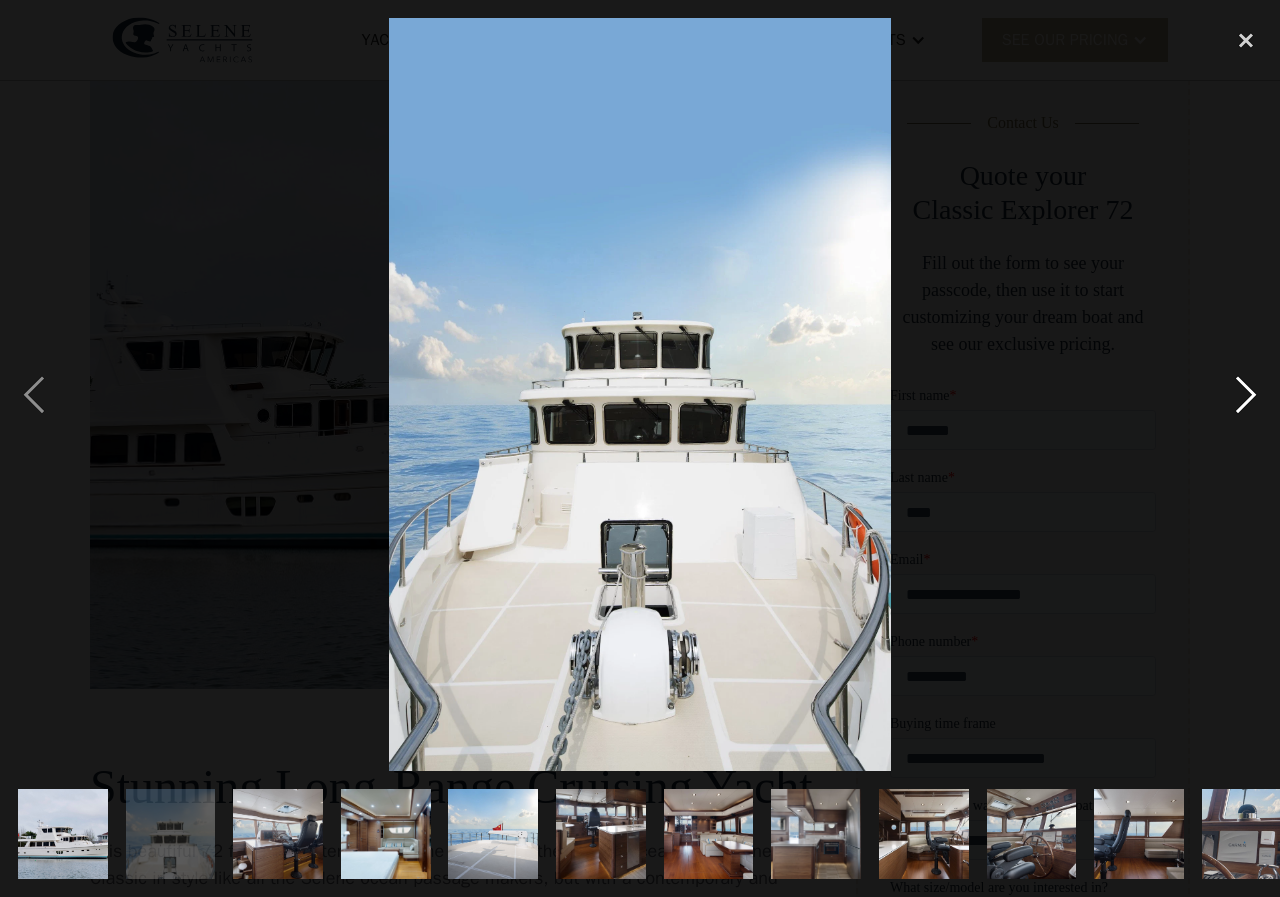 click at bounding box center (1246, 394) 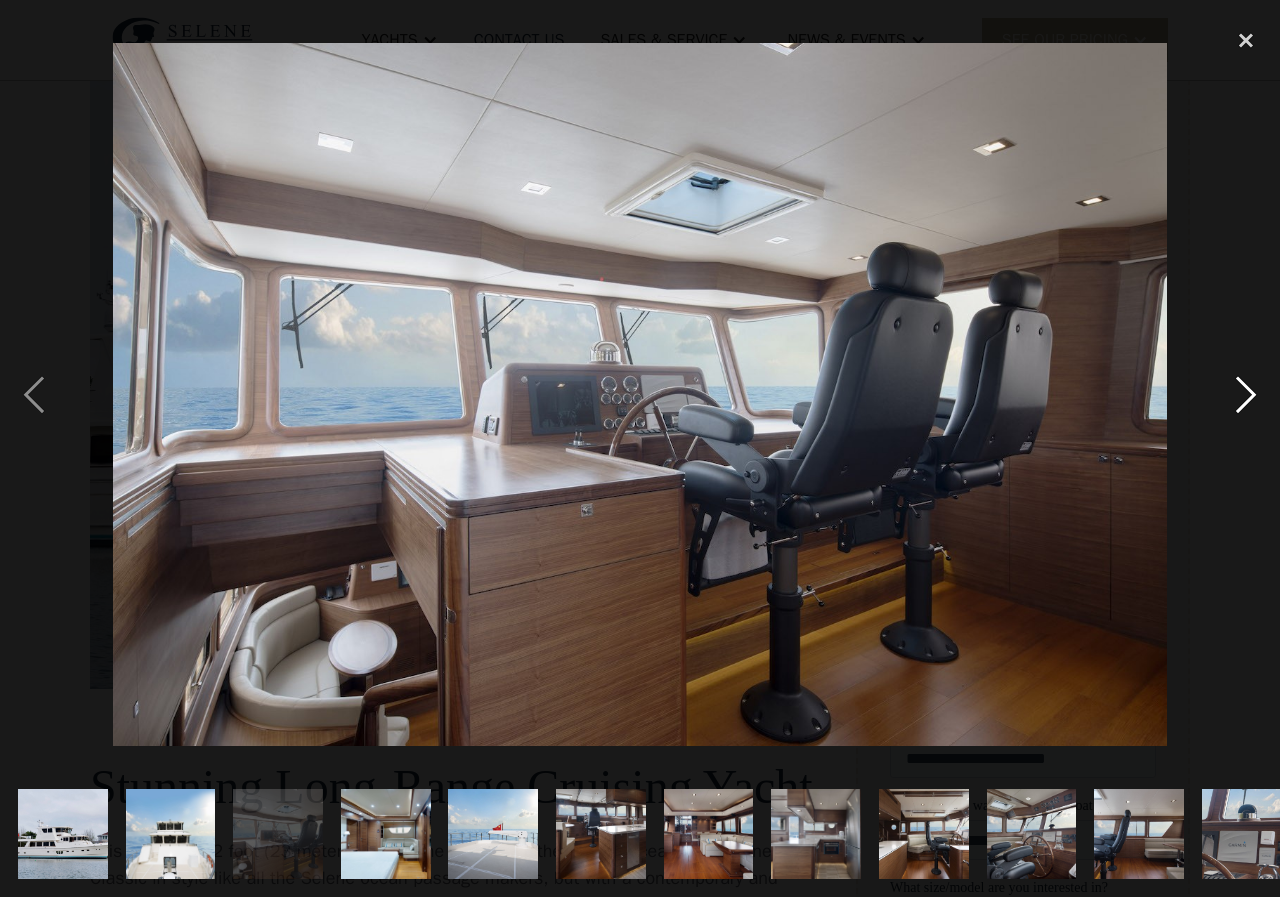 click at bounding box center (1246, 394) 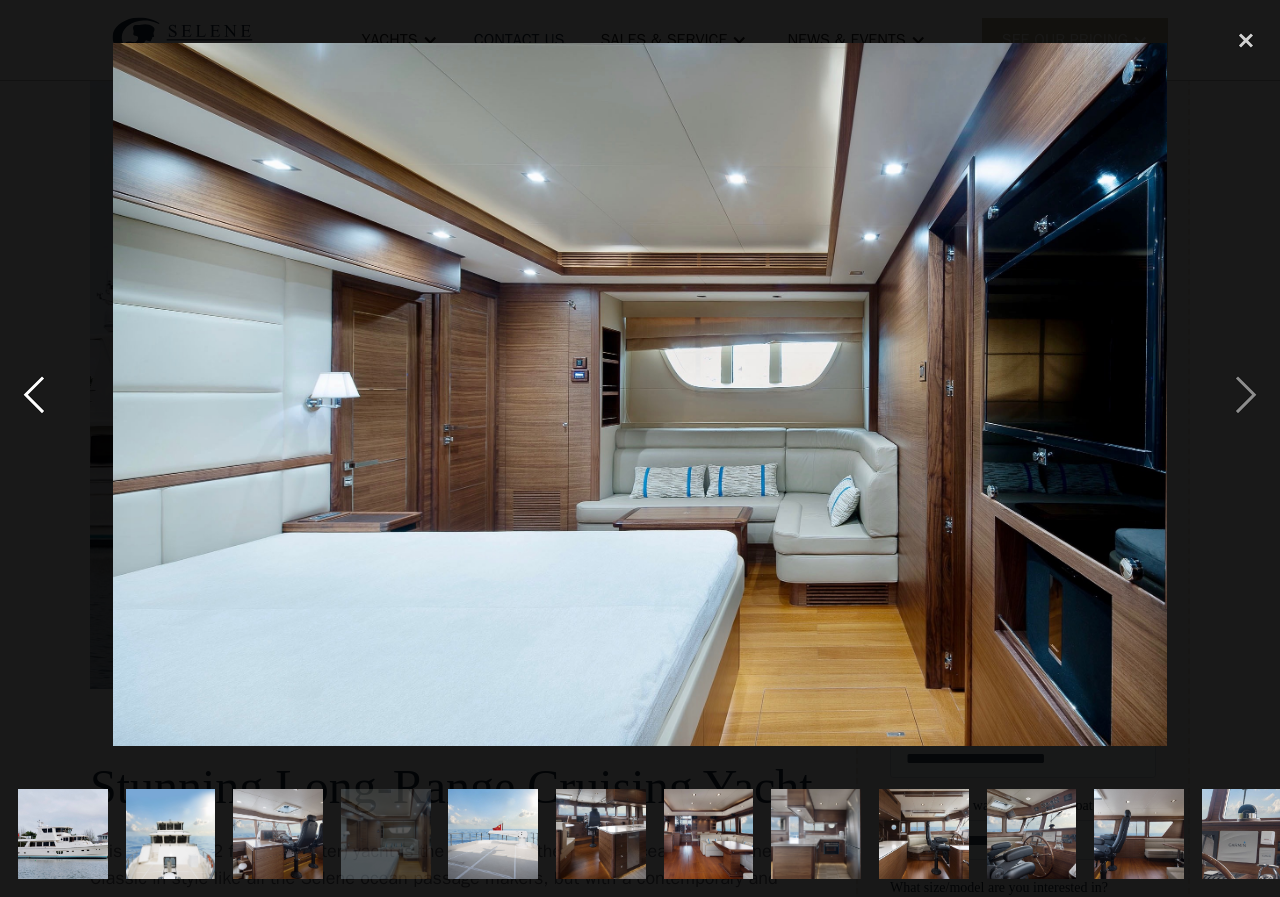 click at bounding box center [34, 394] 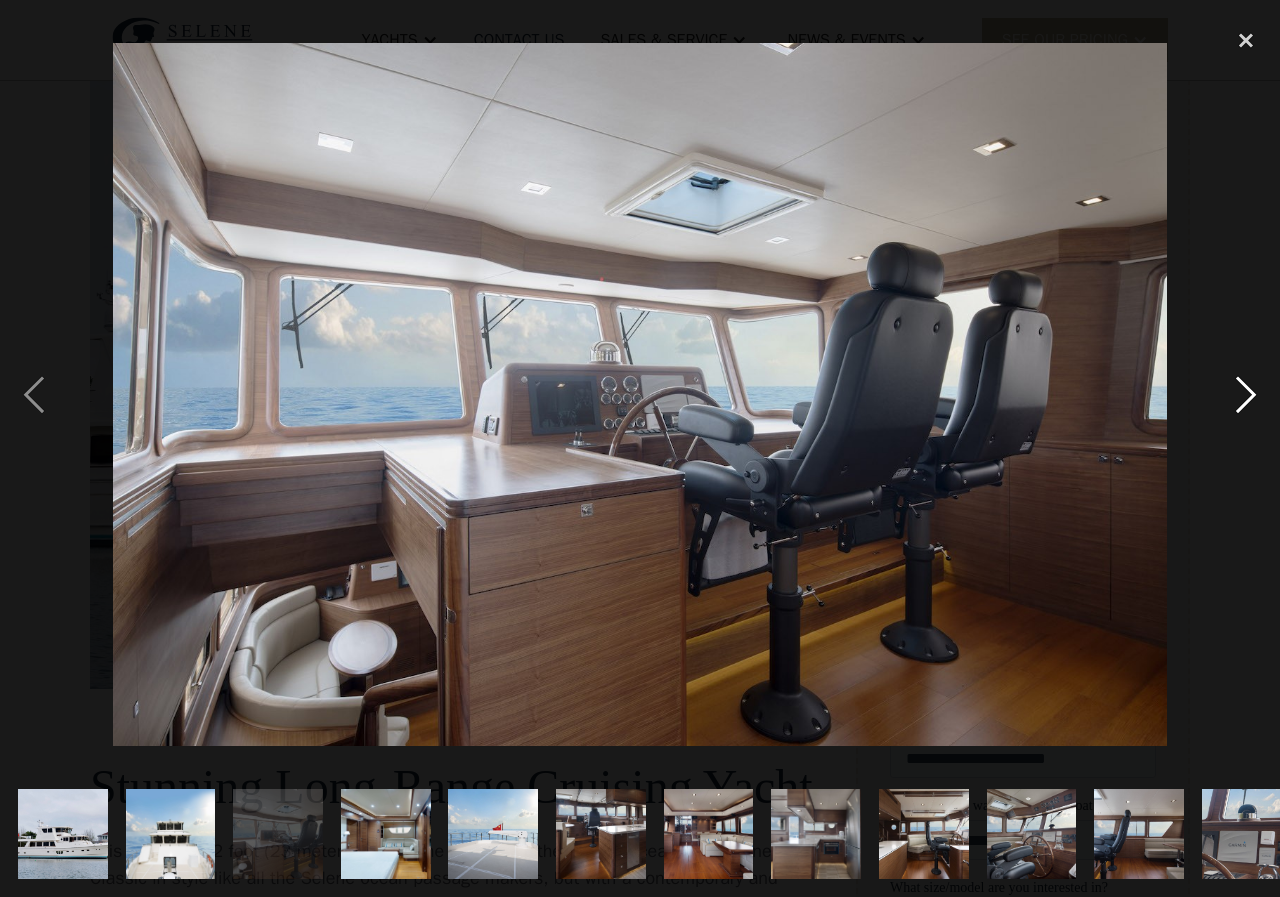 click at bounding box center [1246, 394] 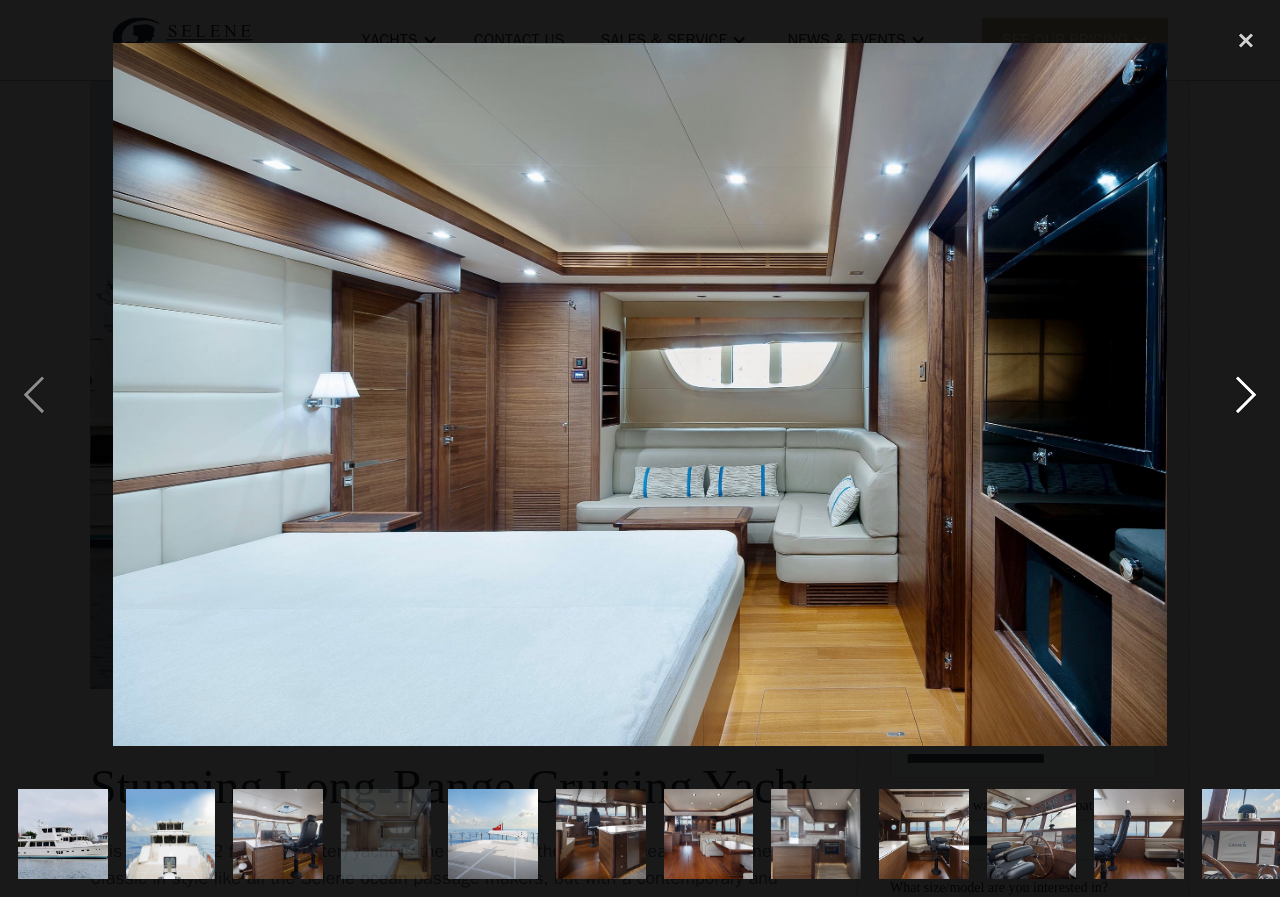 click at bounding box center (1246, 394) 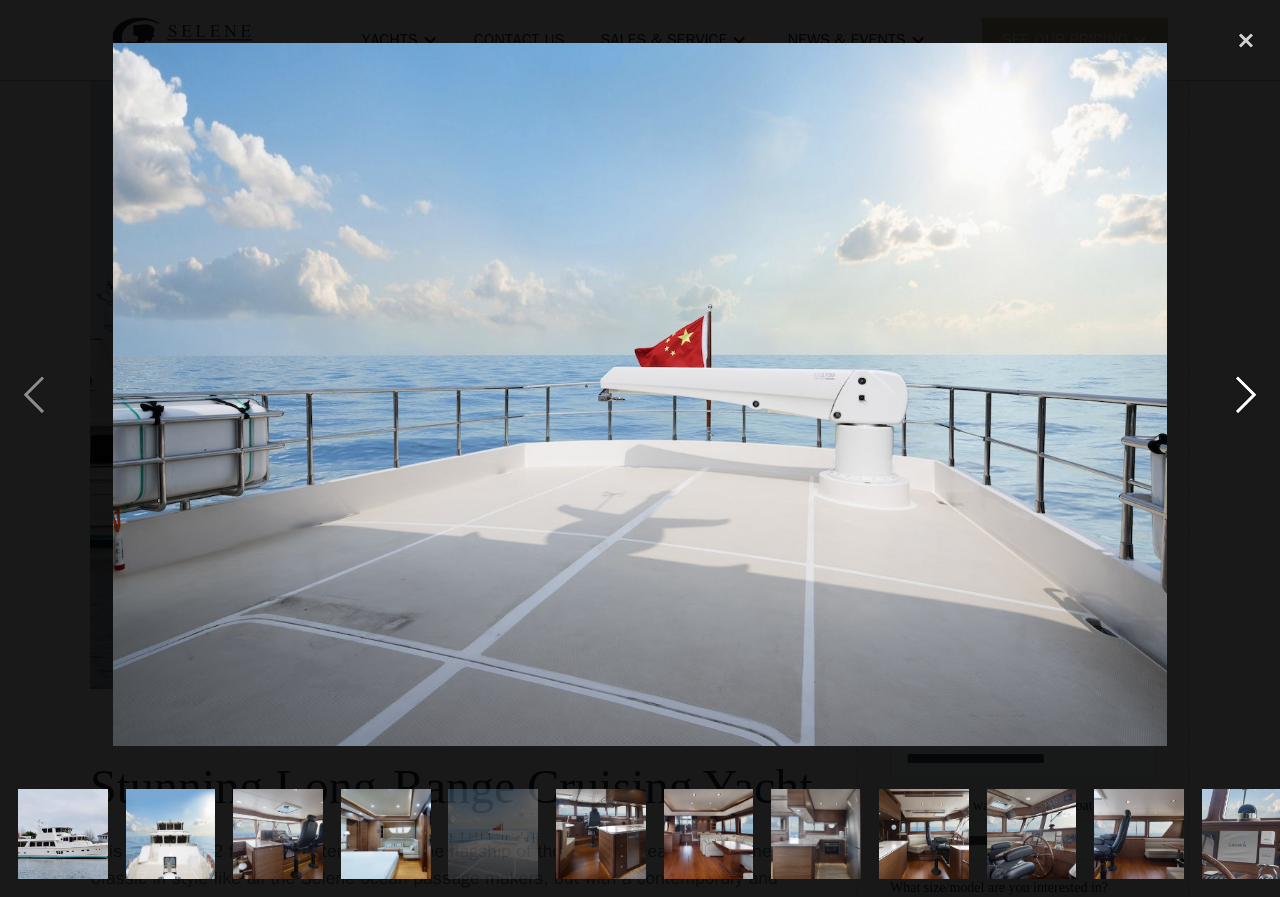 click at bounding box center [1246, 394] 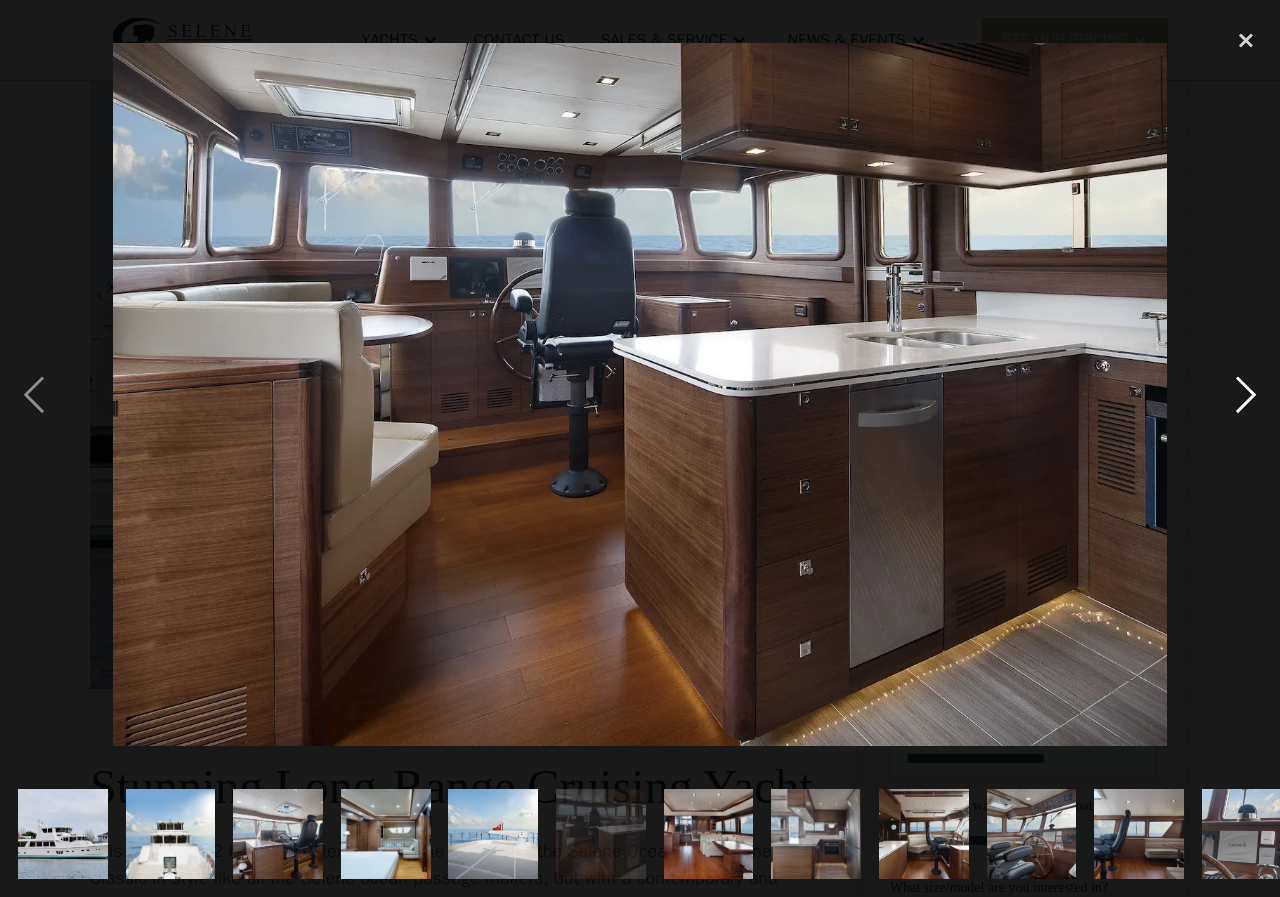 click at bounding box center (1246, 394) 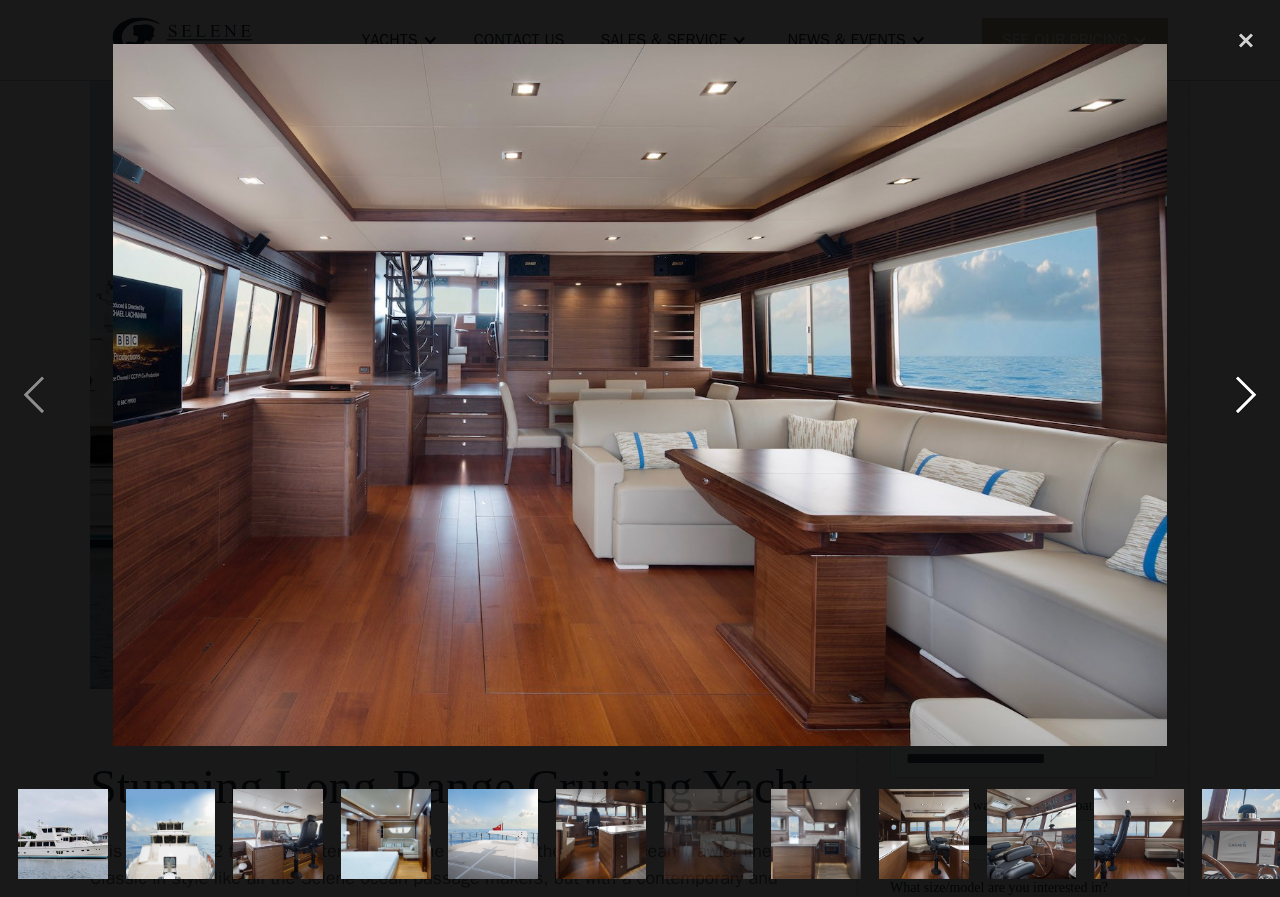 click at bounding box center (1246, 394) 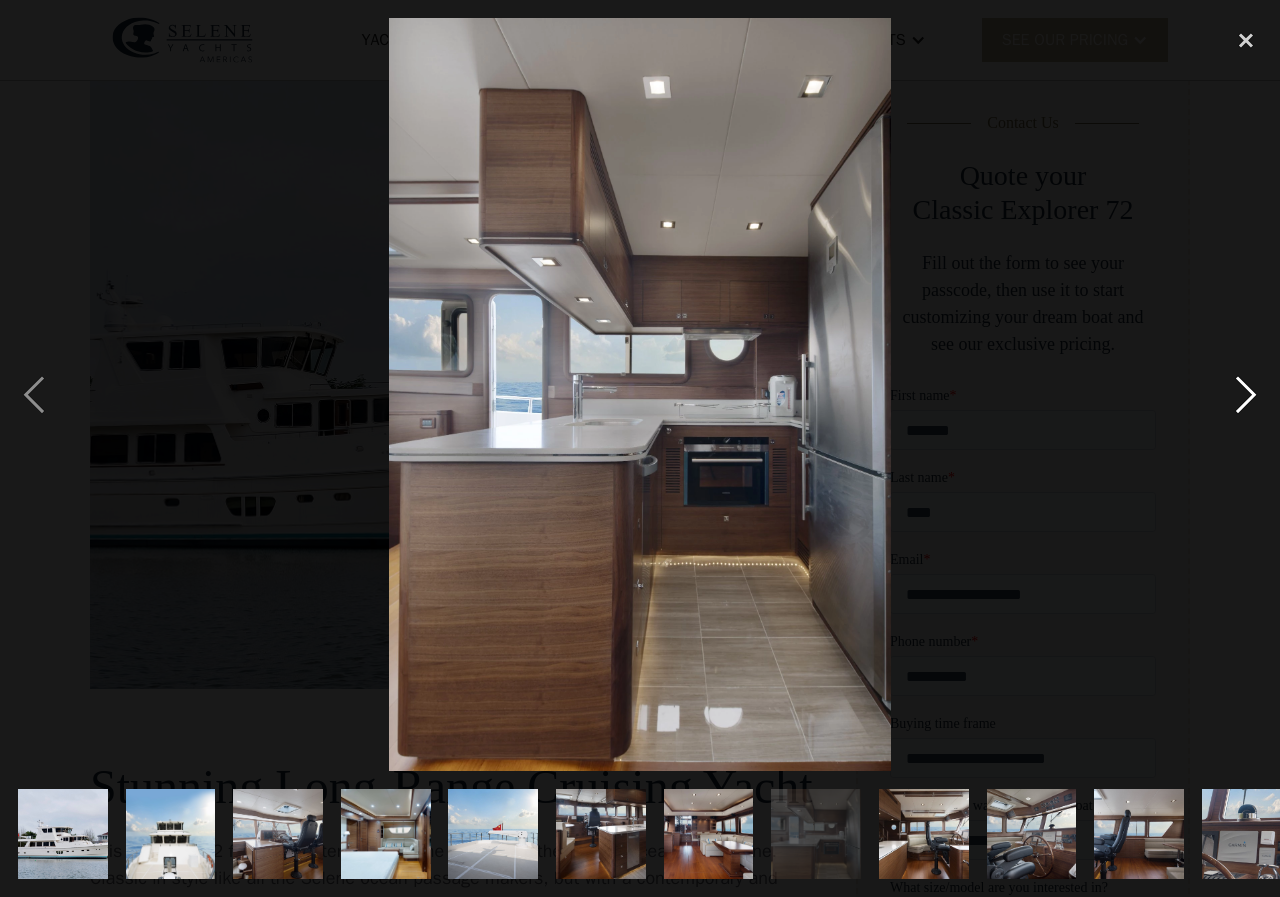 click at bounding box center (1246, 394) 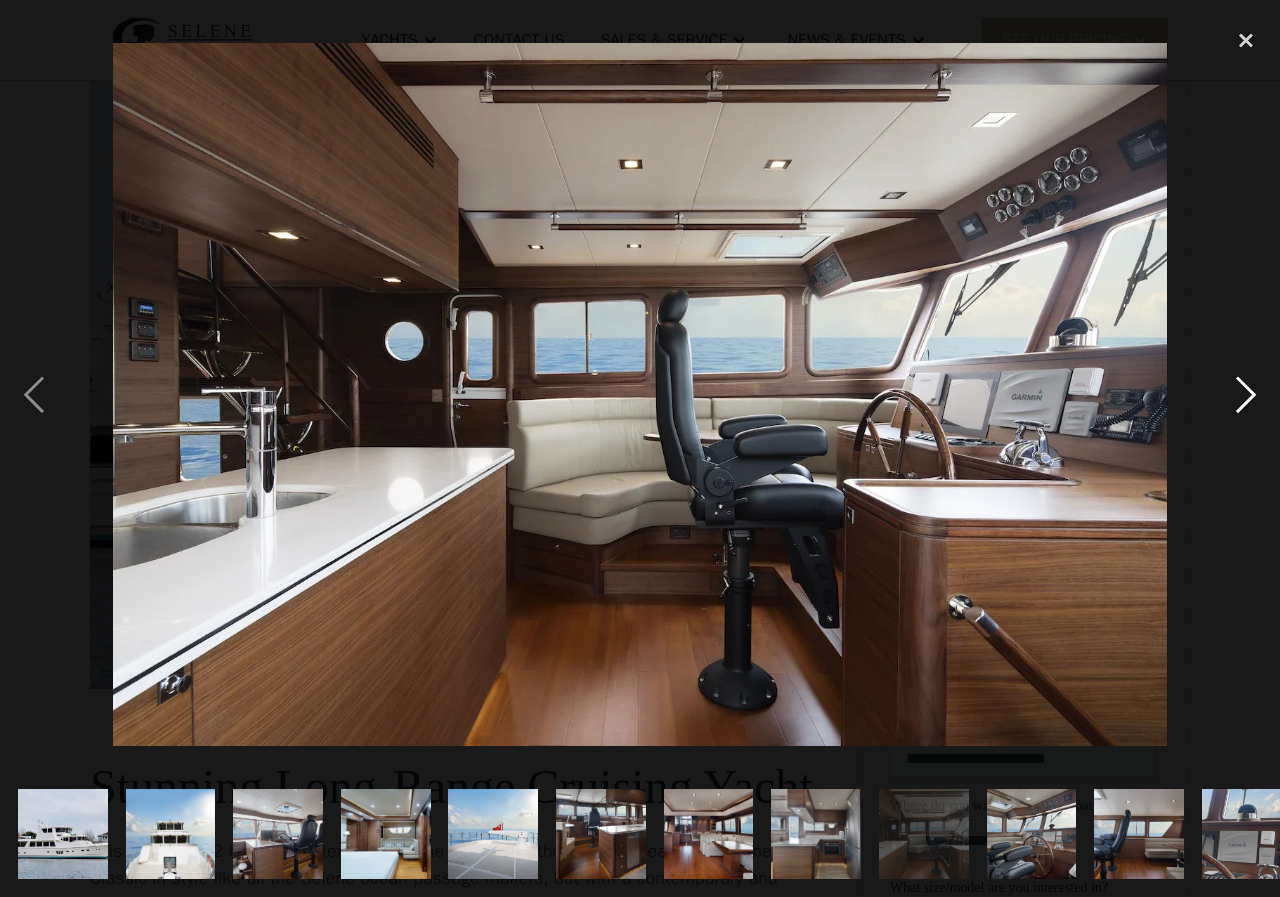 click at bounding box center (1246, 394) 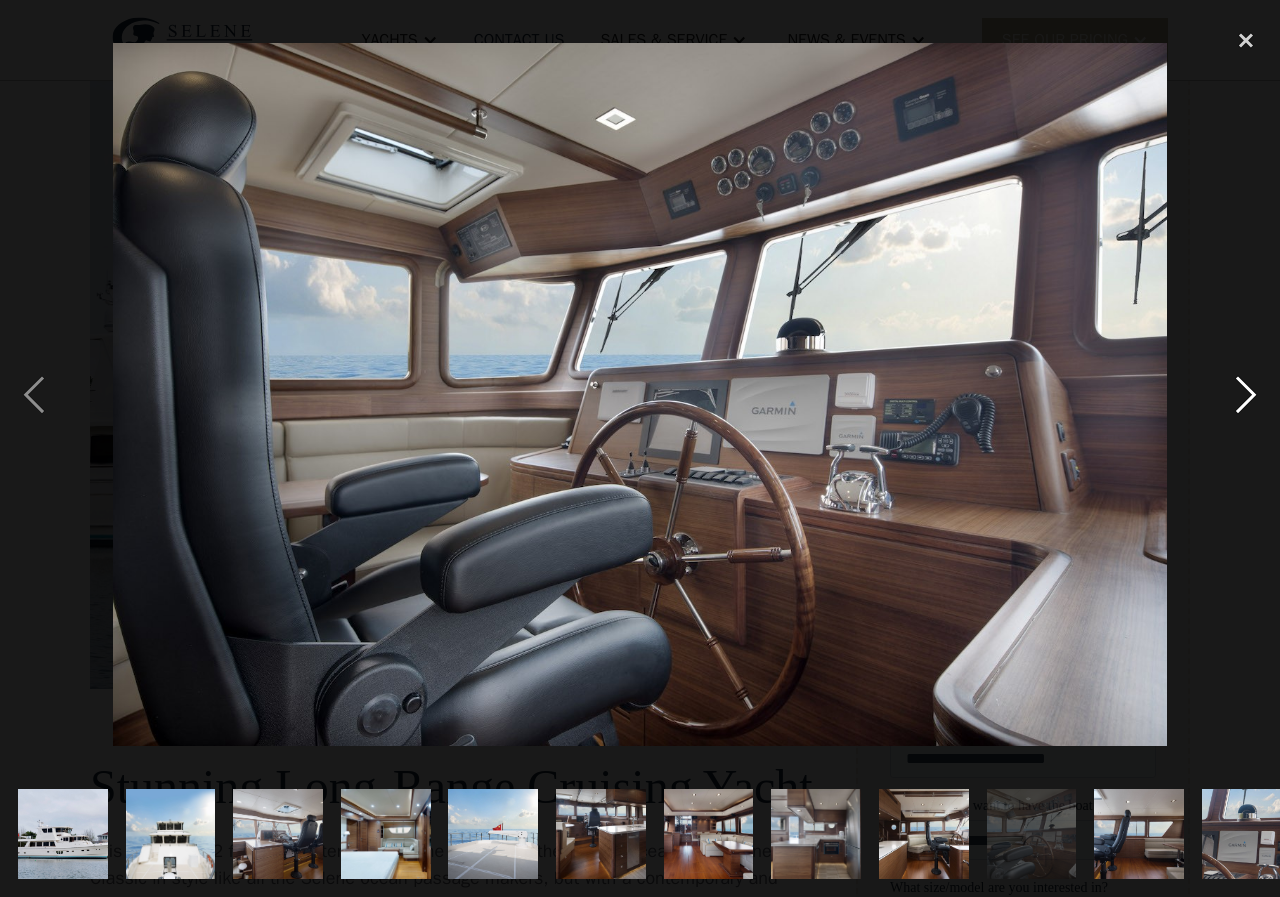 click at bounding box center (1246, 394) 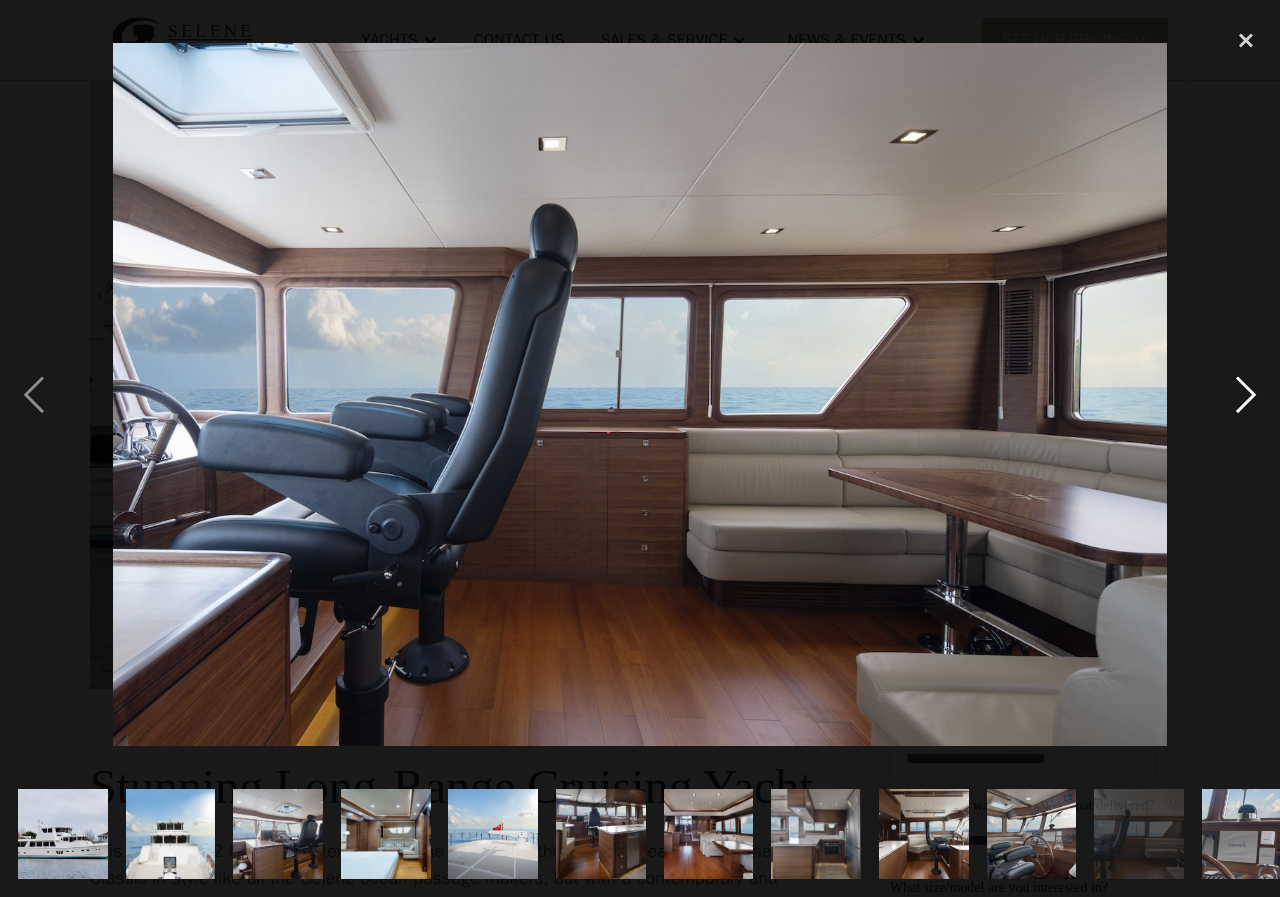 click at bounding box center (1246, 394) 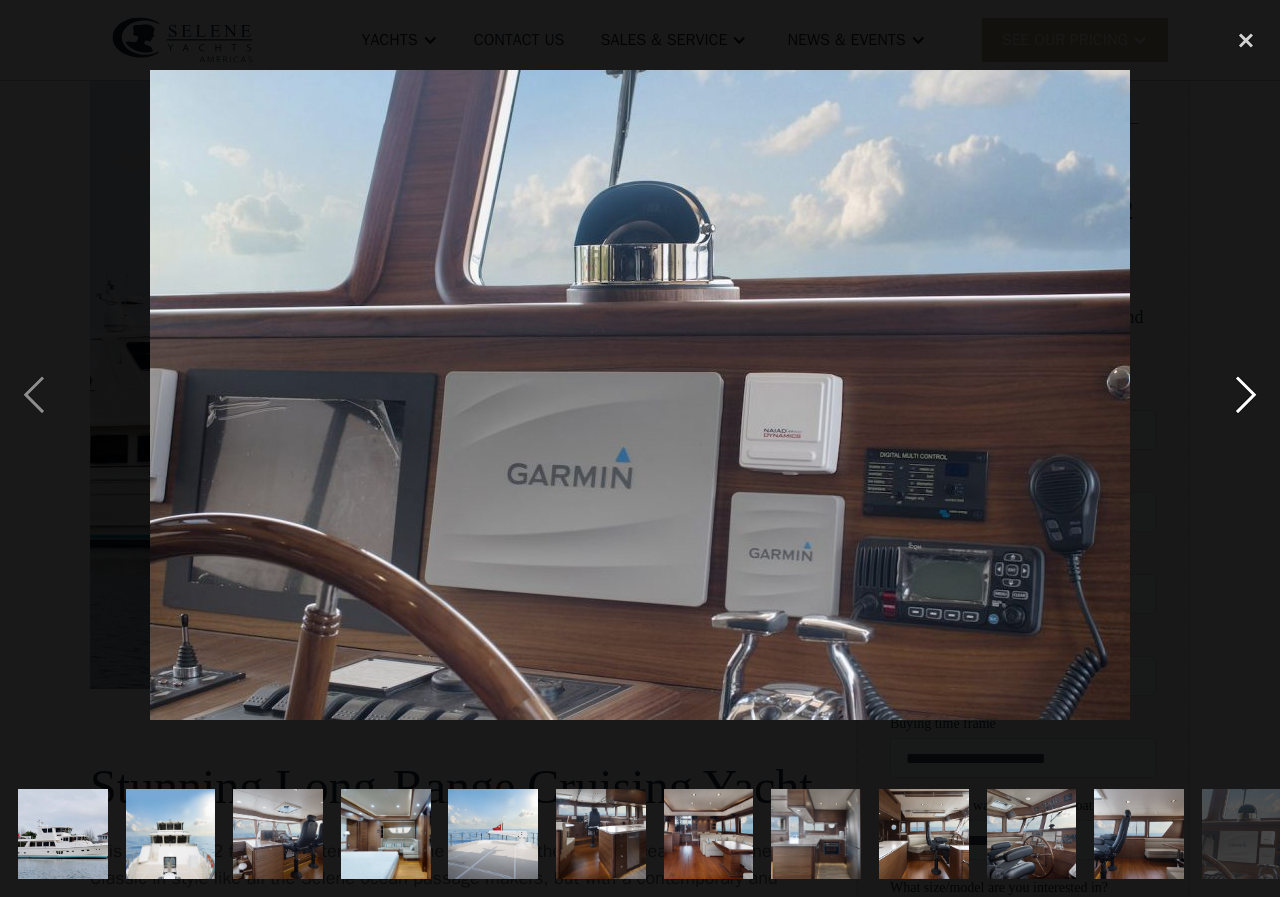 click at bounding box center (1246, 394) 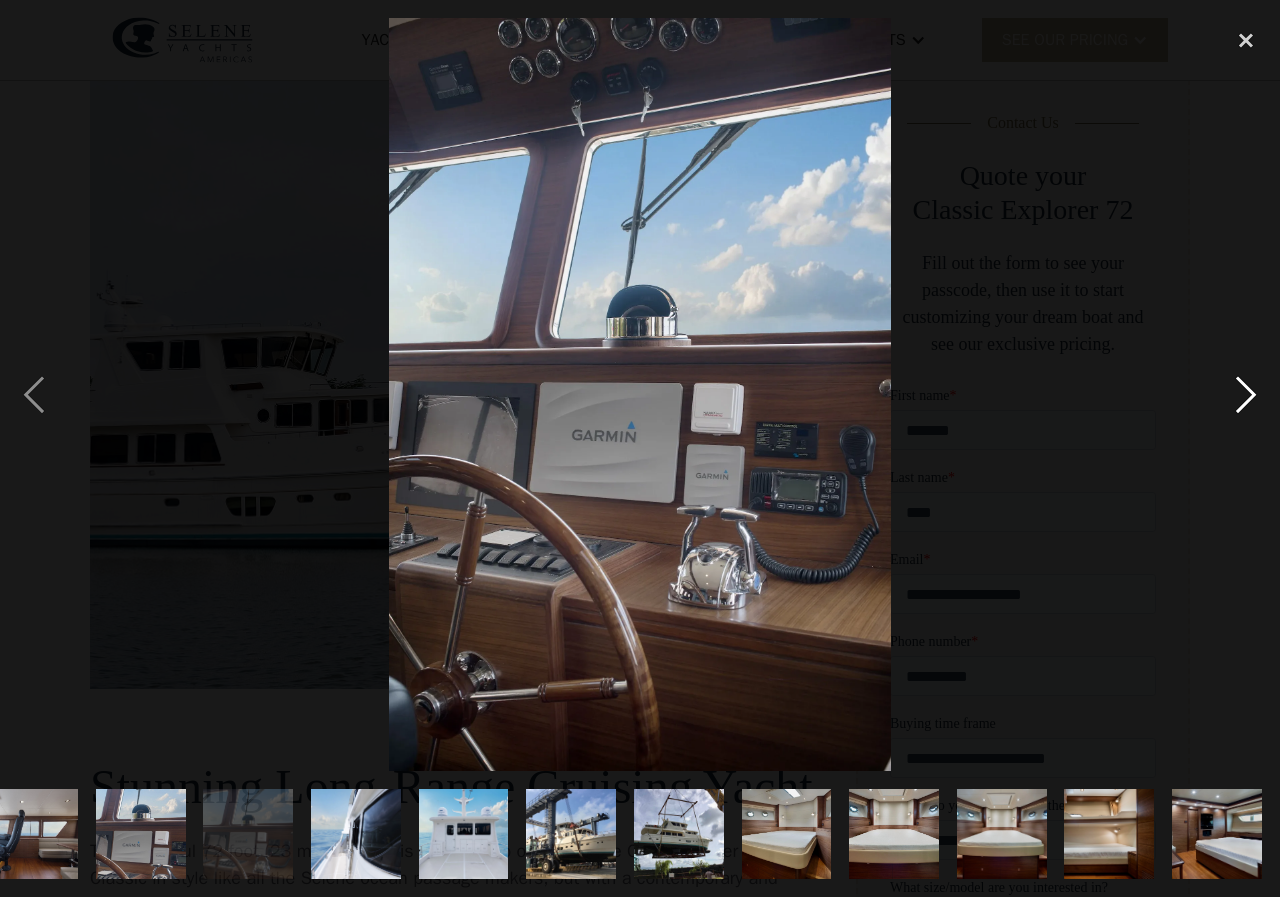 click at bounding box center [1246, 394] 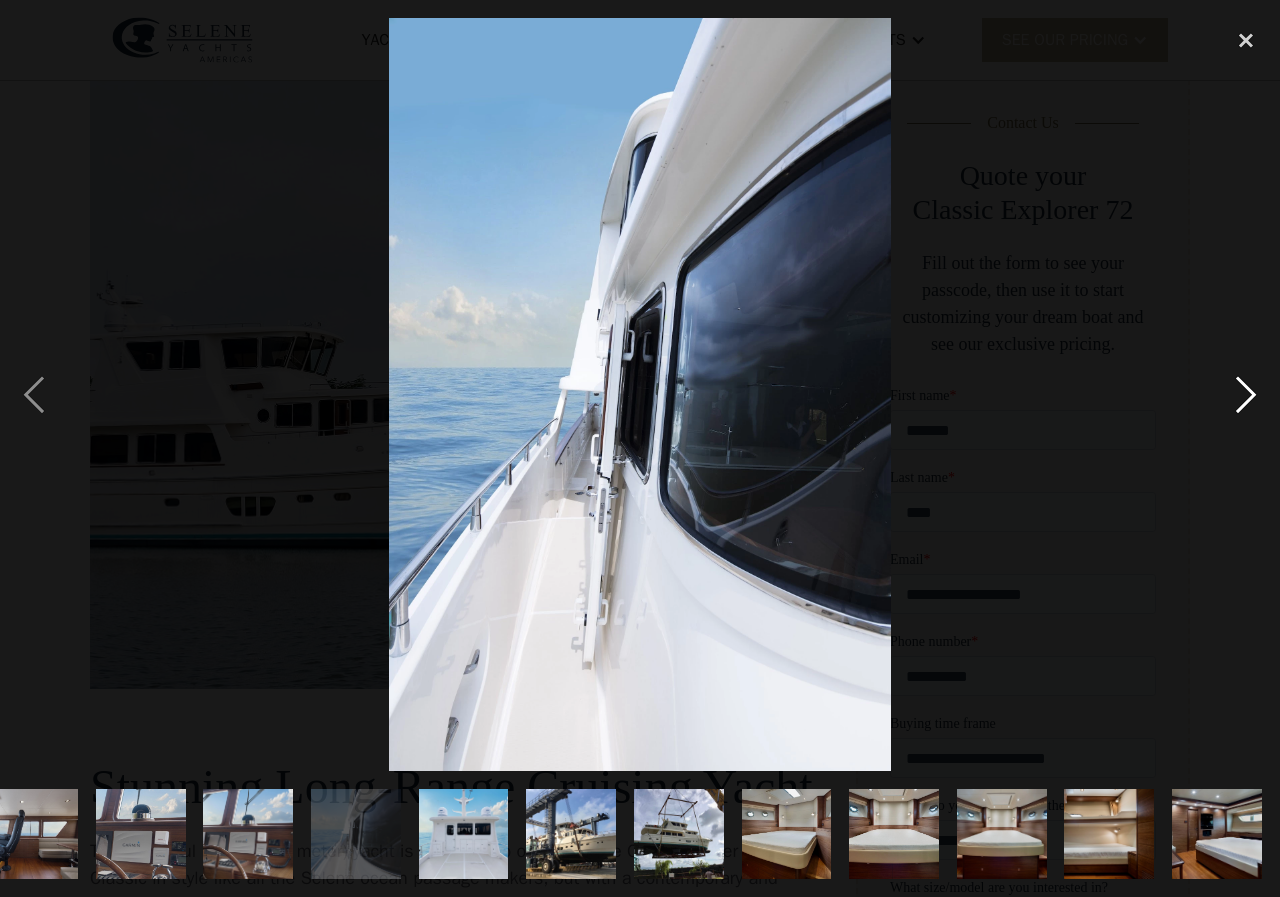 click at bounding box center [1246, 394] 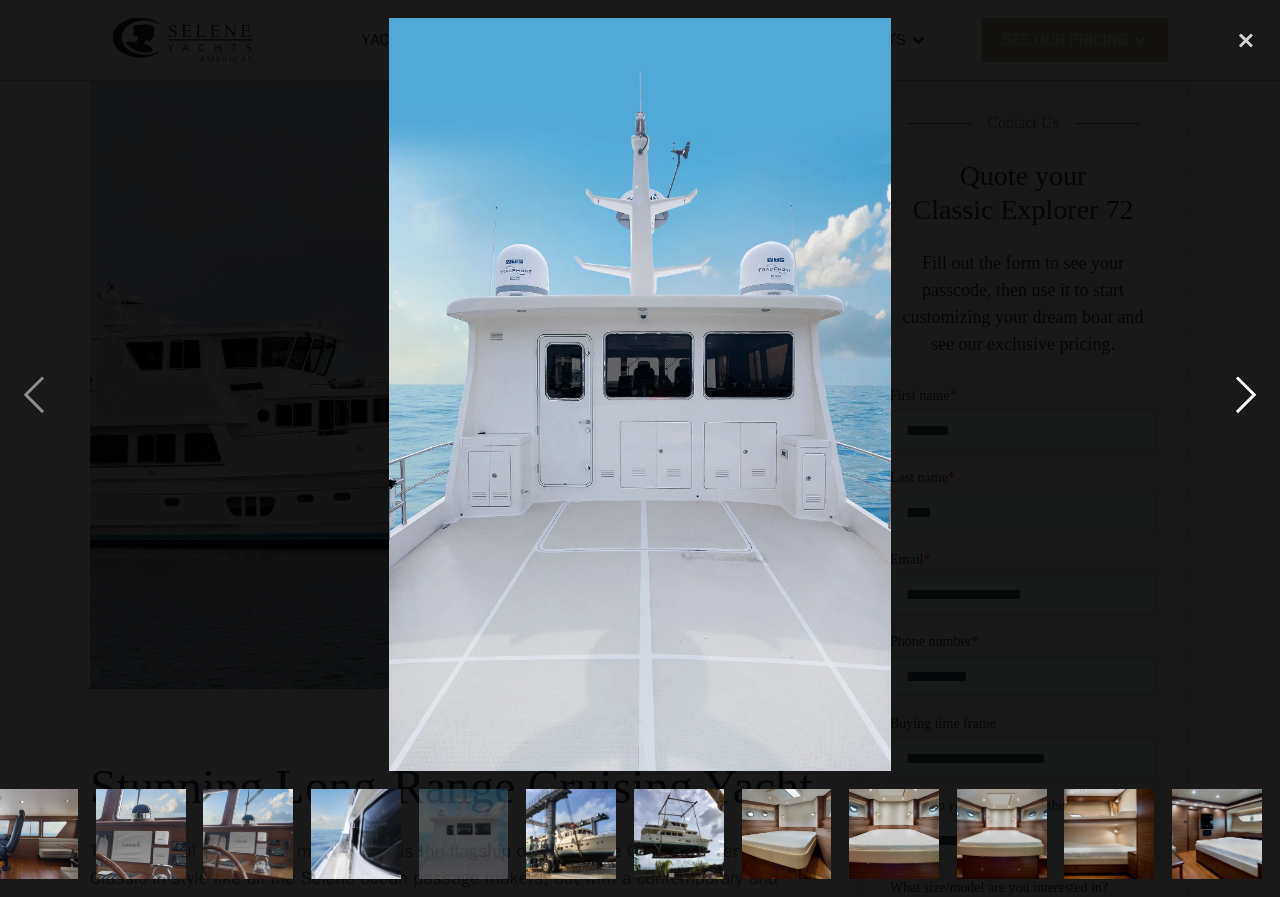click at bounding box center (1246, 394) 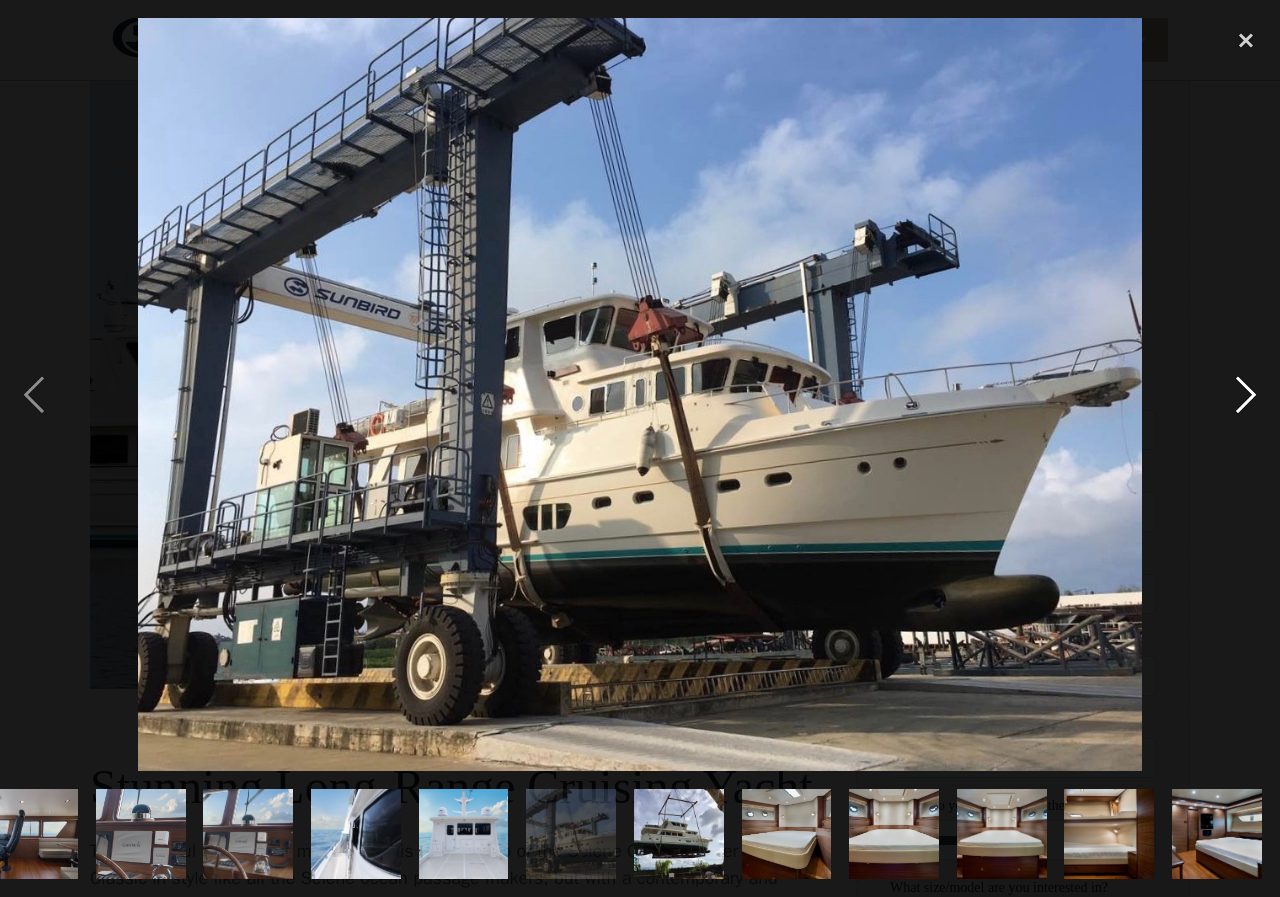 click at bounding box center [1246, 394] 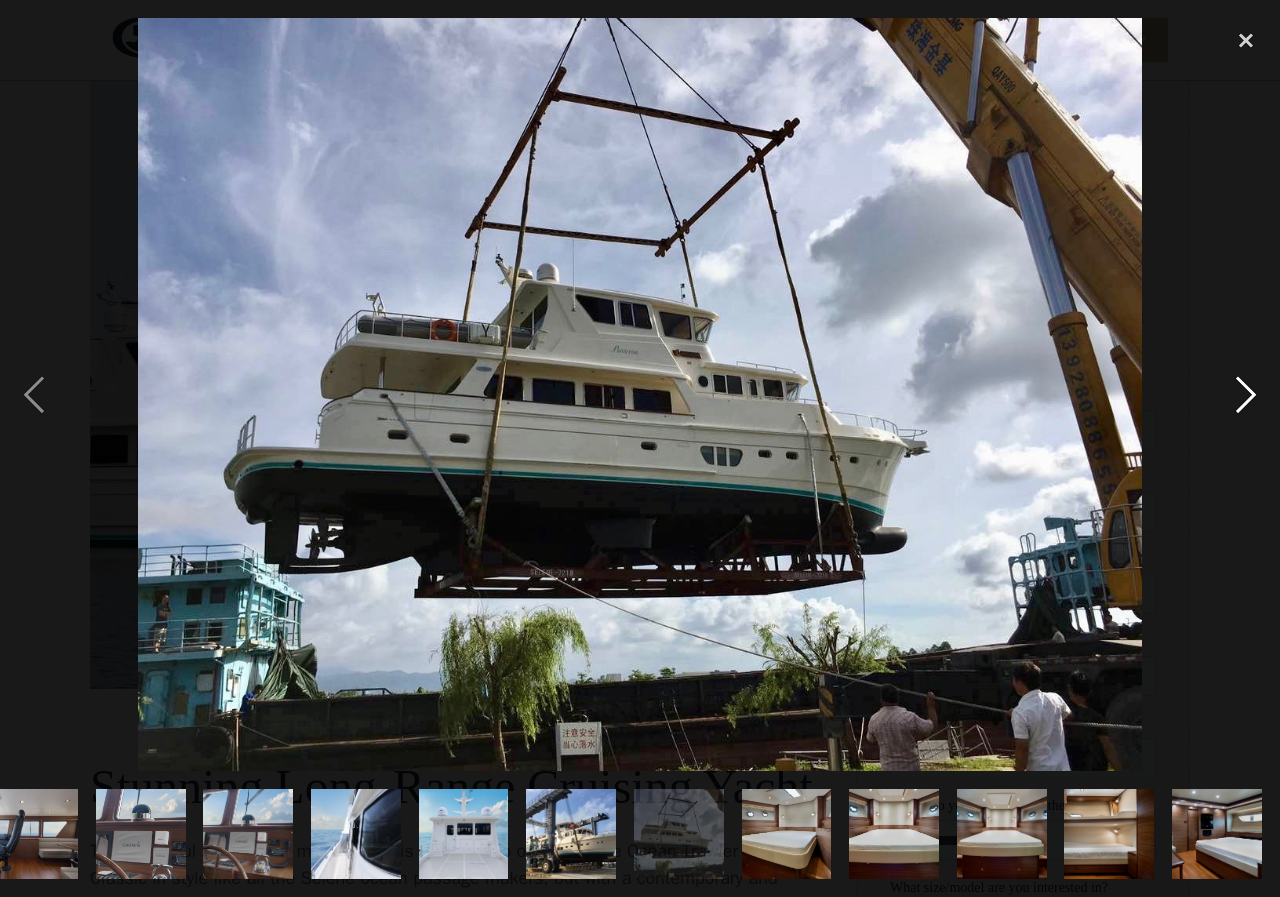click at bounding box center (1246, 394) 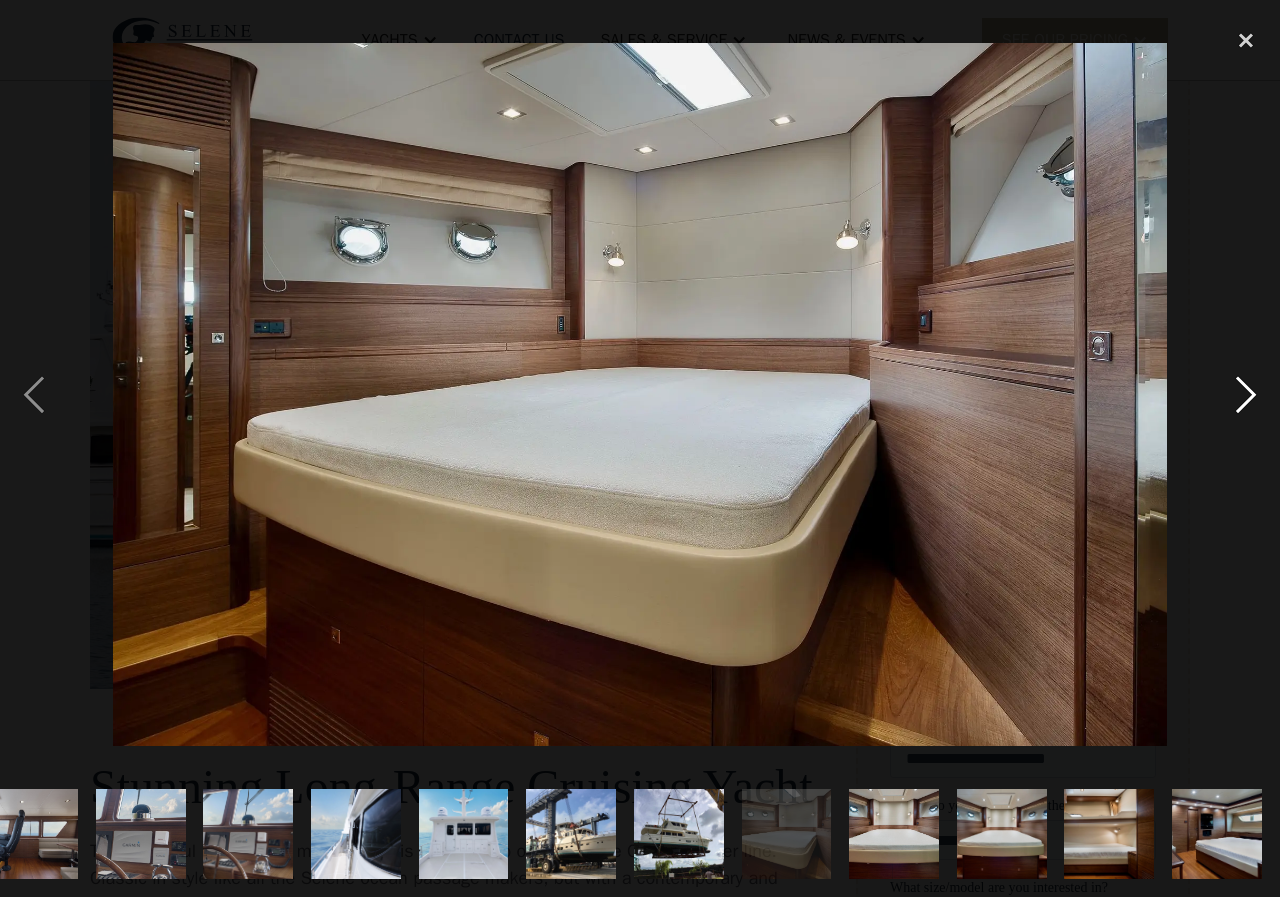 click at bounding box center [1246, 394] 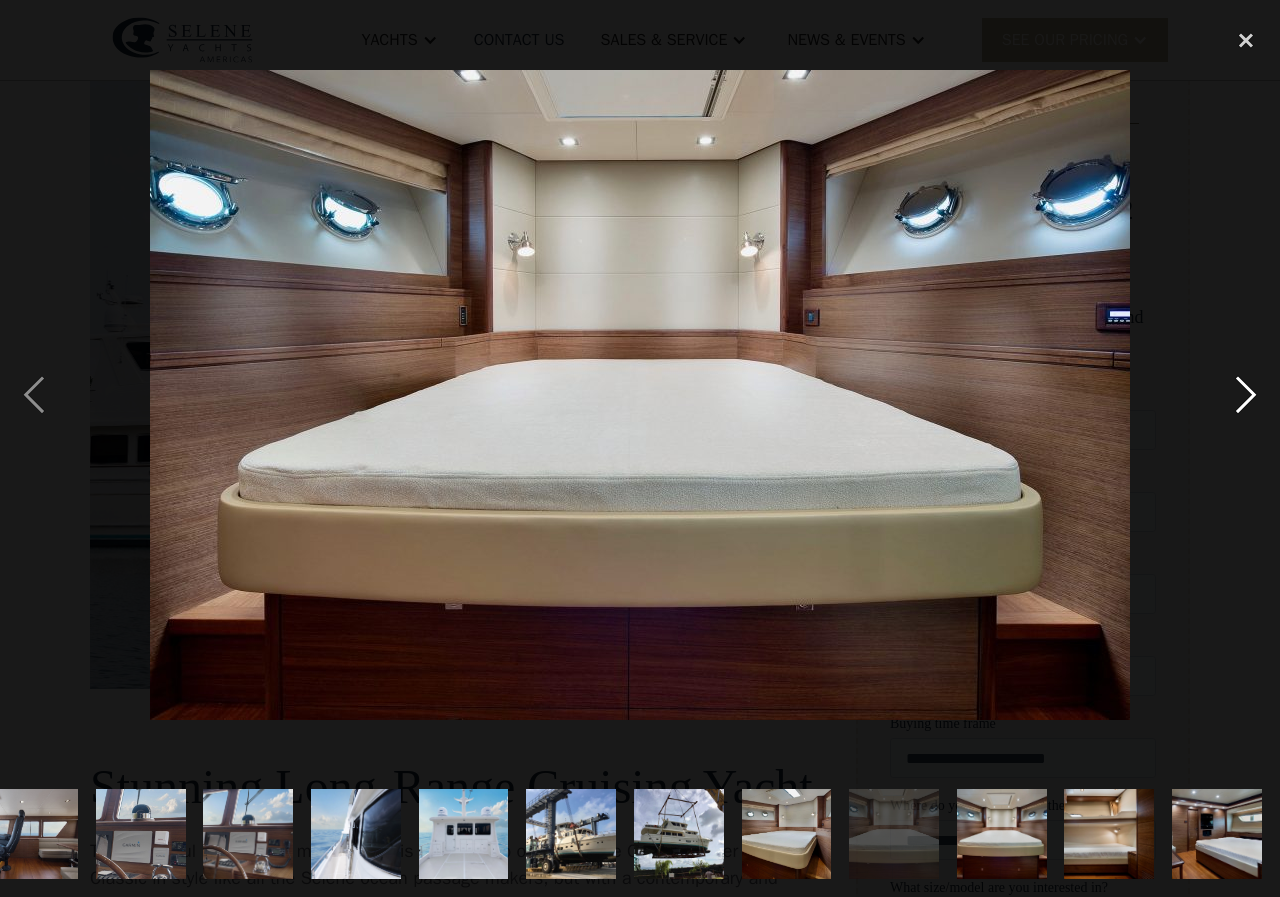 click at bounding box center (1246, 394) 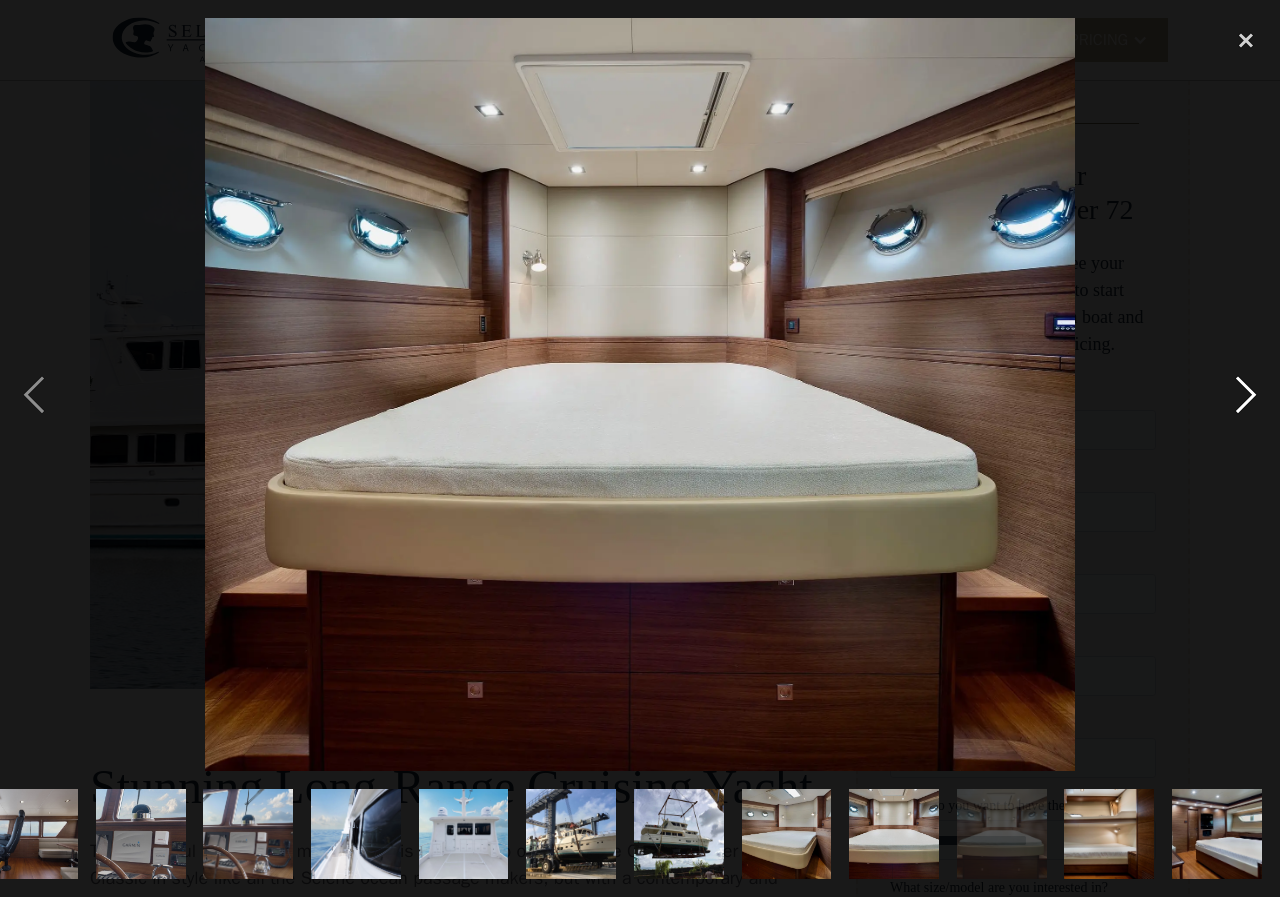 click at bounding box center (1246, 394) 